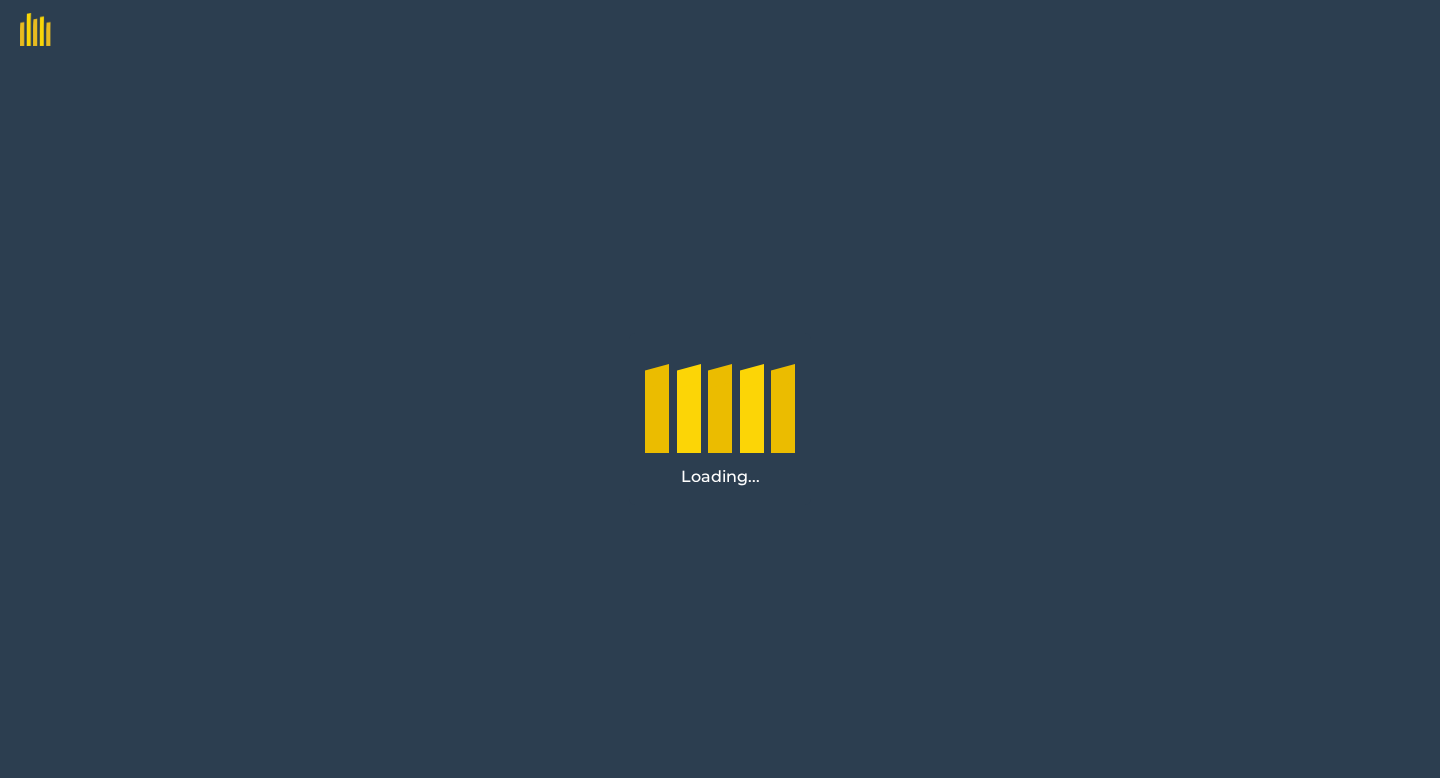 scroll, scrollTop: 0, scrollLeft: 0, axis: both 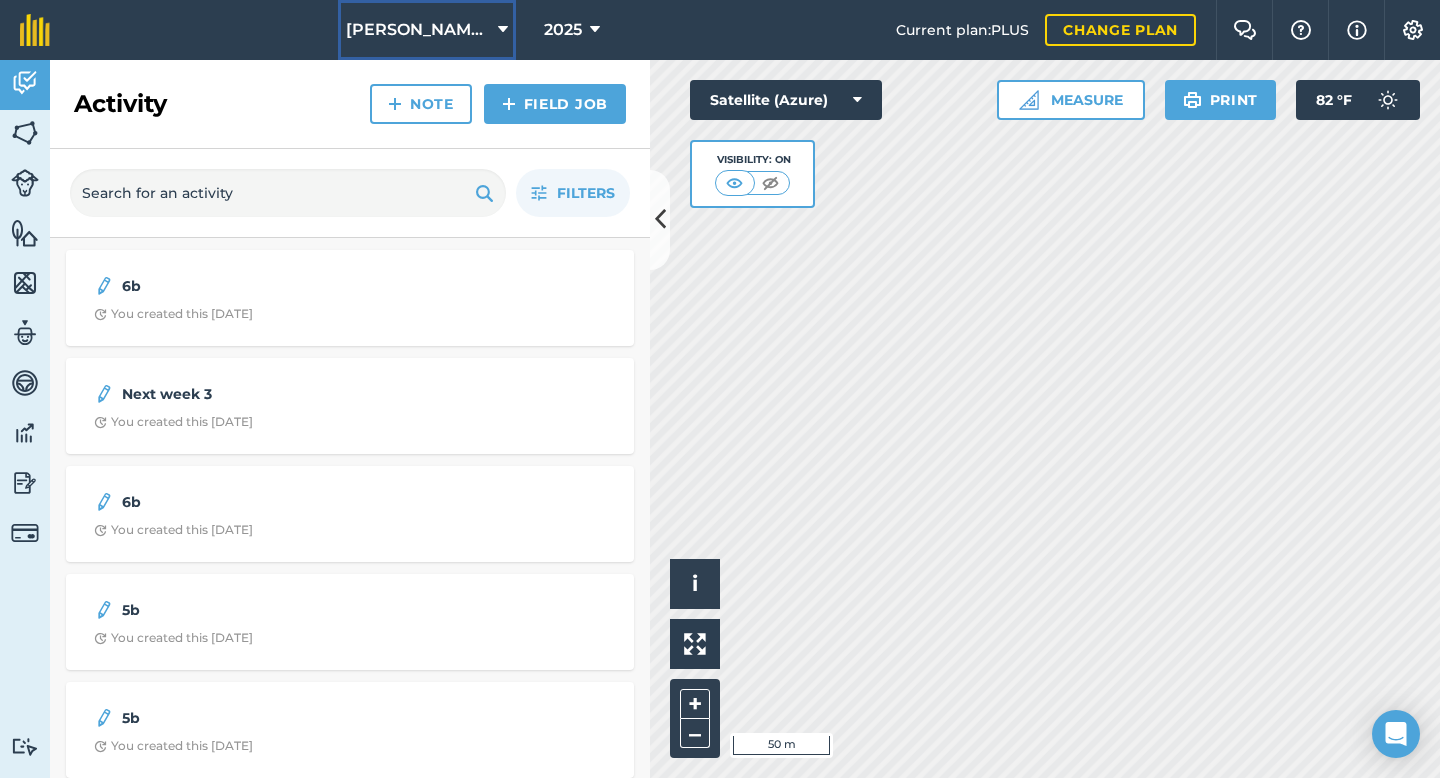 click on "[PERSON_NAME] Farms" at bounding box center (418, 30) 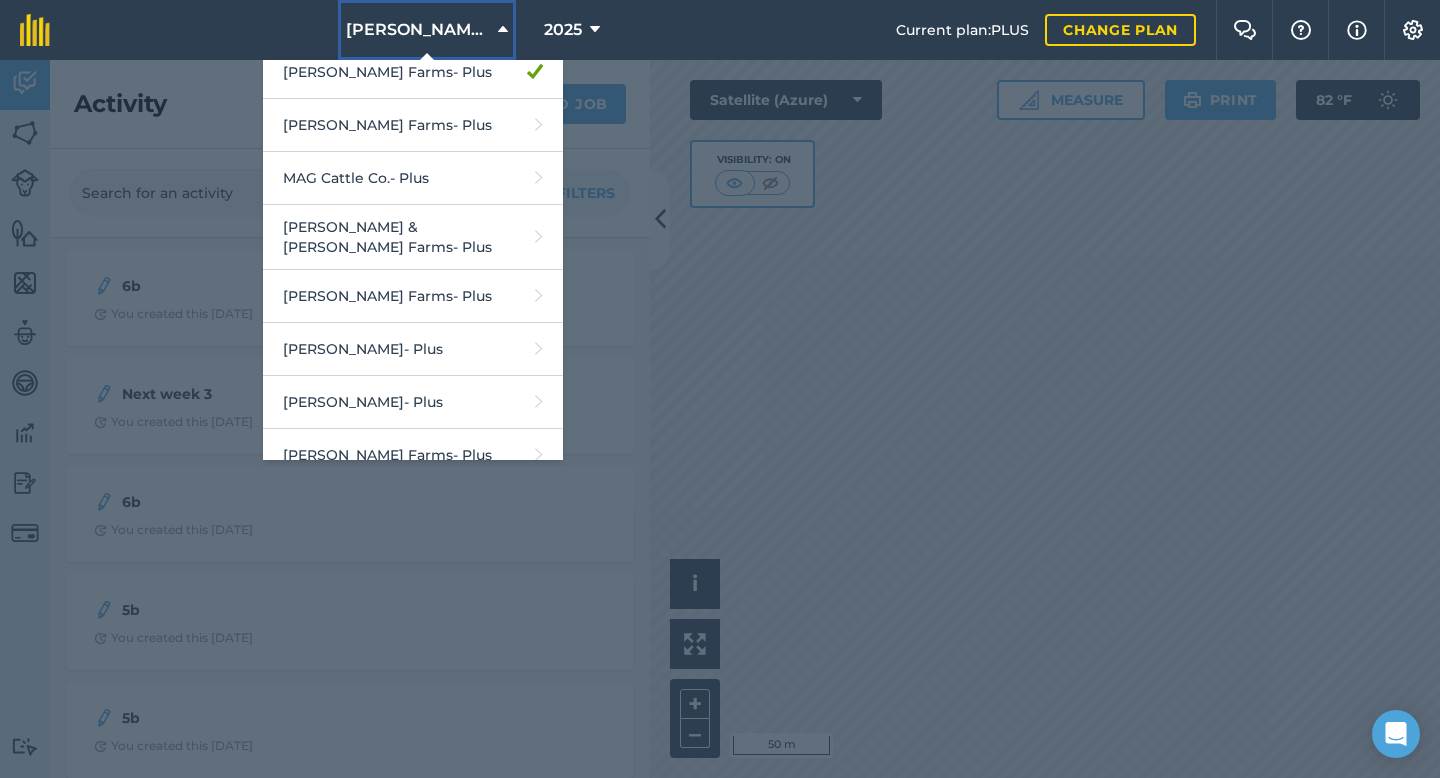 scroll, scrollTop: 399, scrollLeft: 0, axis: vertical 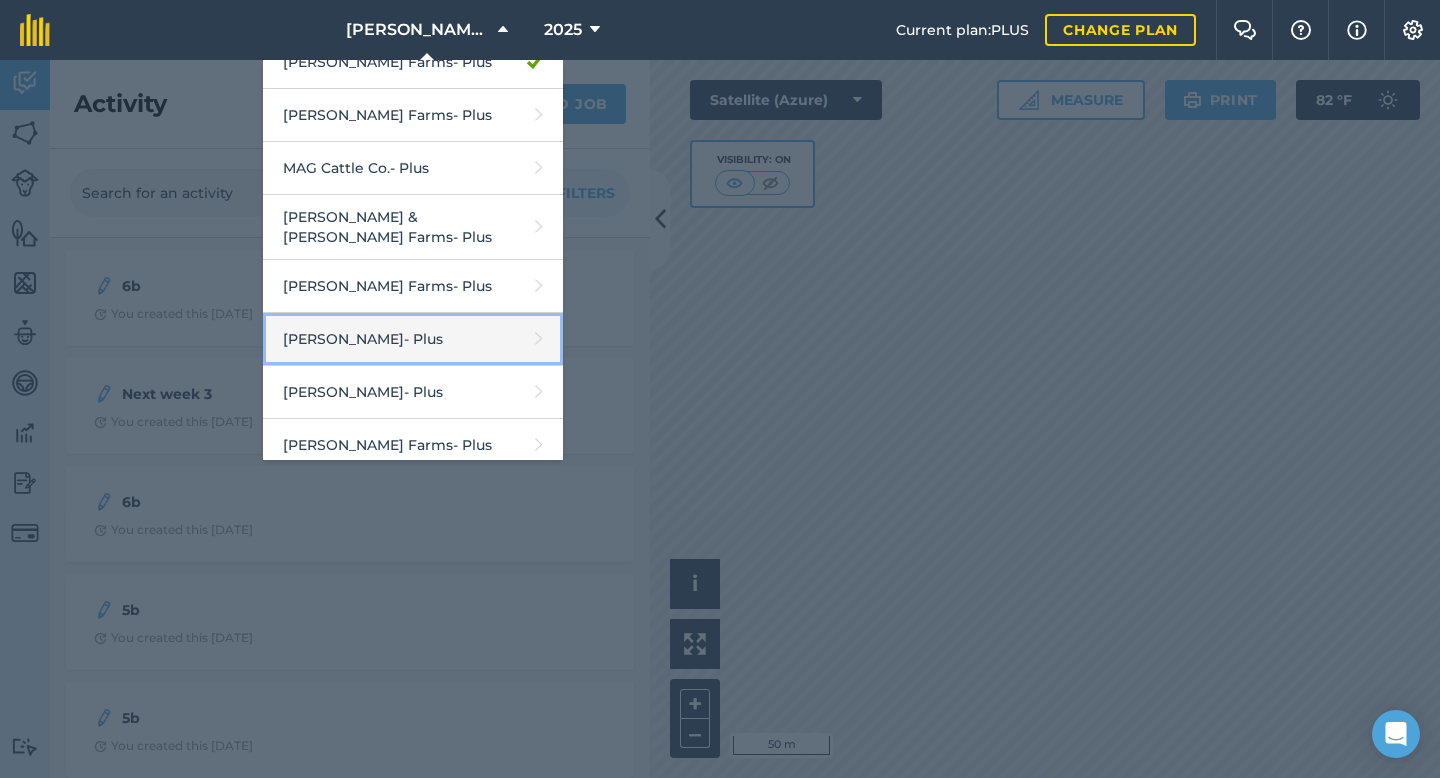 click on "[PERSON_NAME]  - Plus" at bounding box center (413, 339) 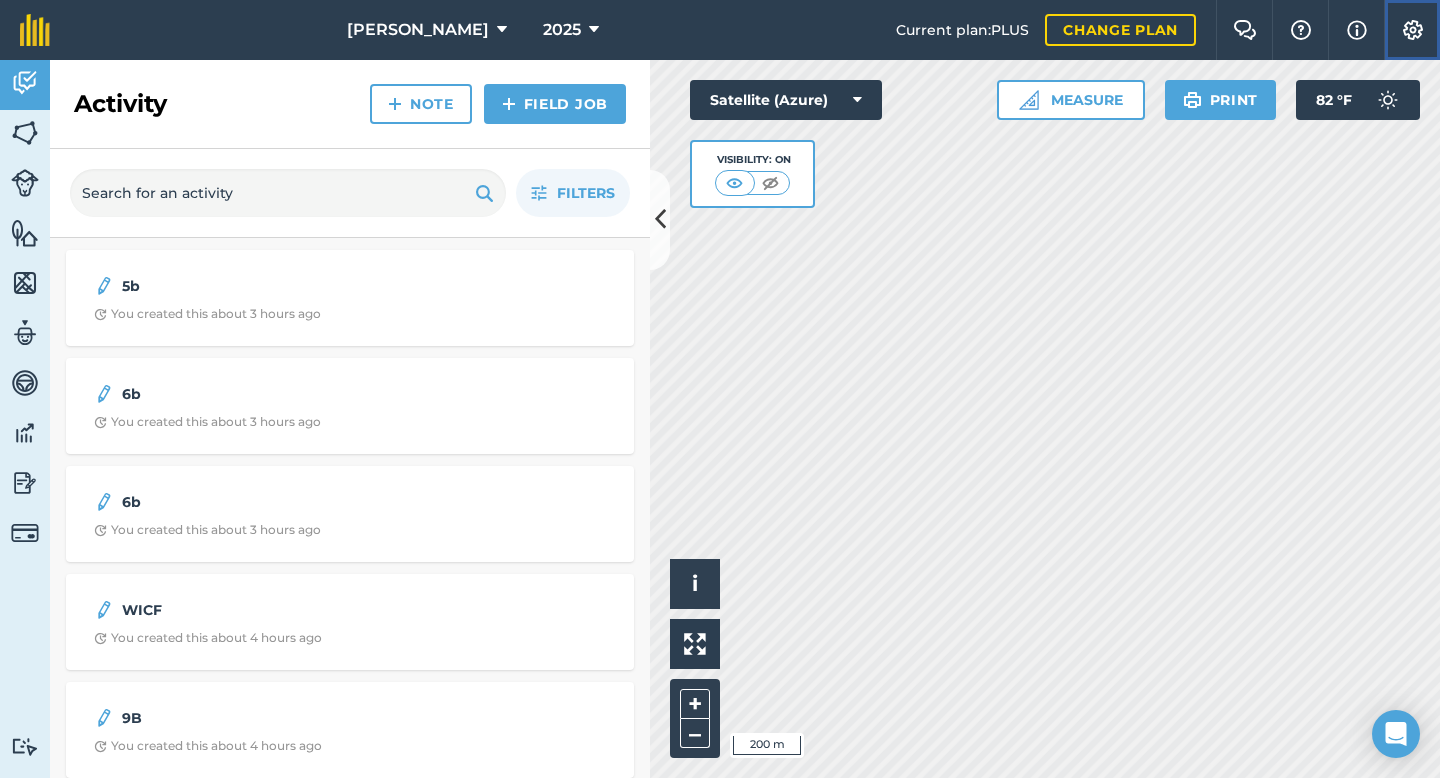 click at bounding box center (1413, 30) 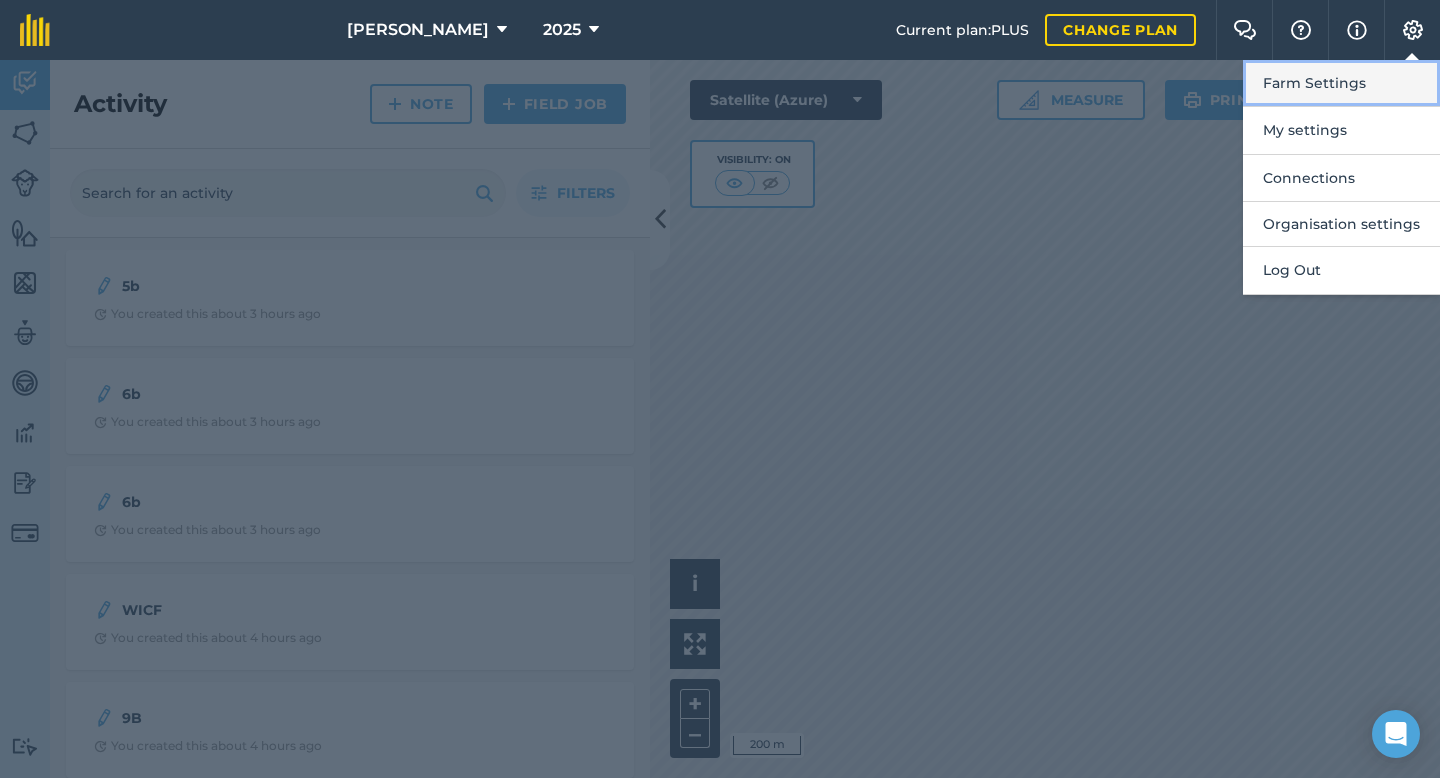 click on "Farm Settings" at bounding box center (1341, 83) 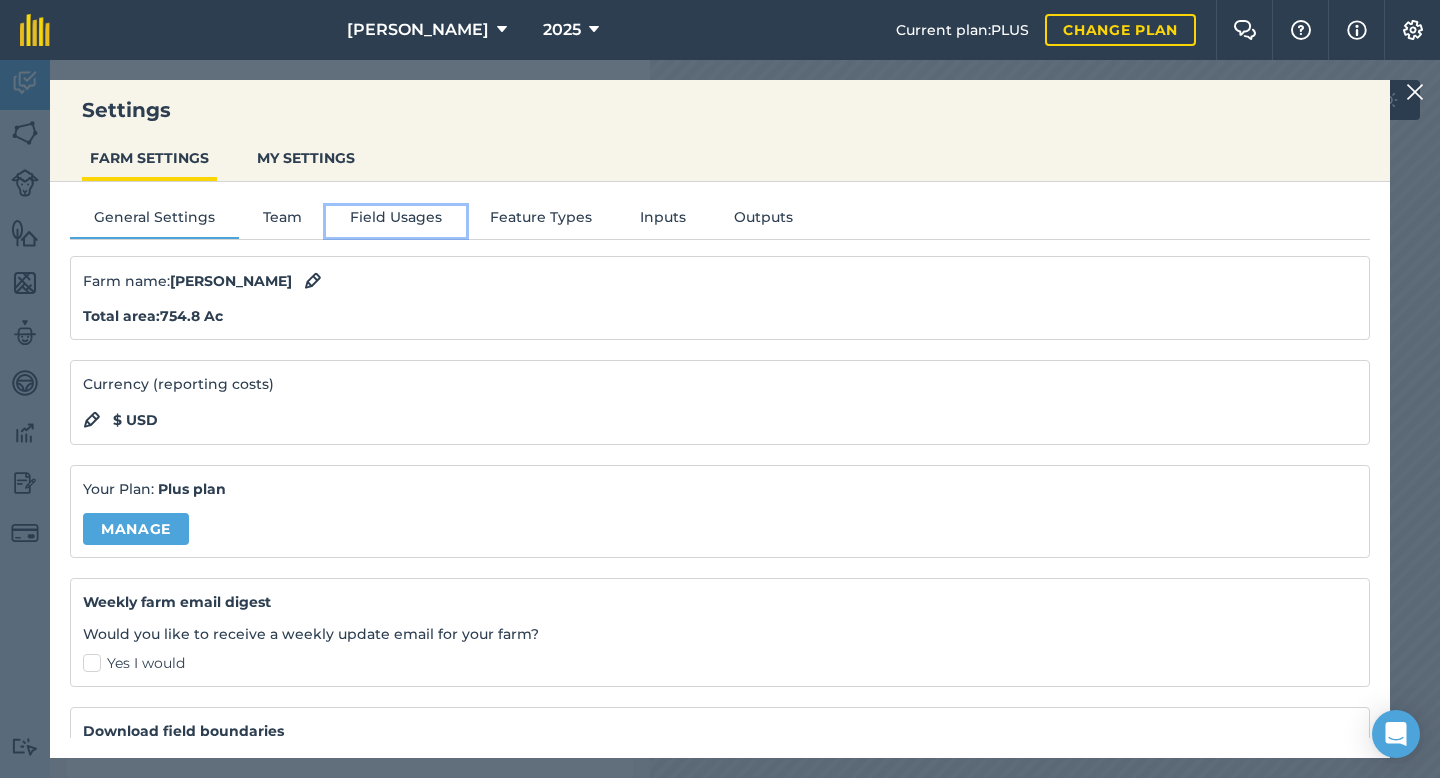 click on "Field Usages" at bounding box center [396, 221] 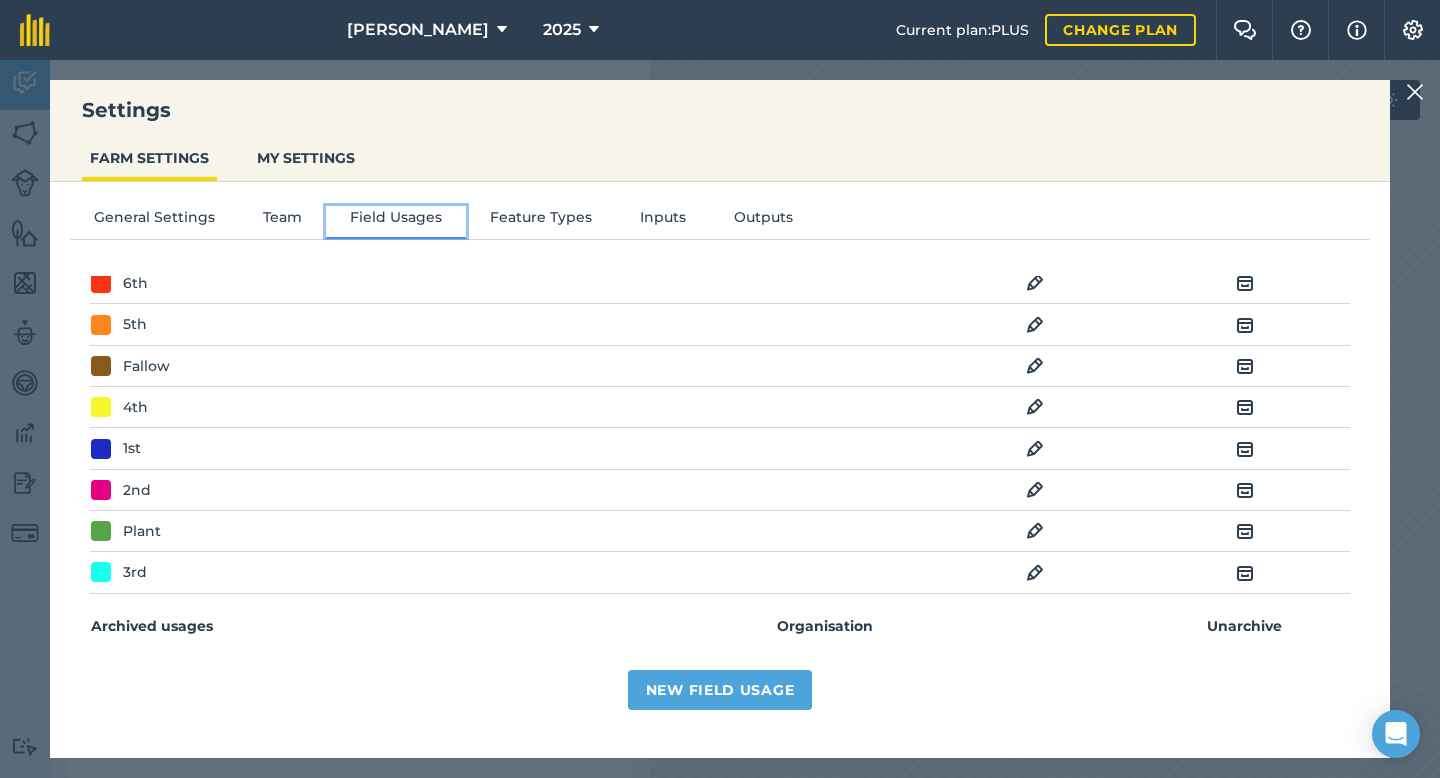 scroll, scrollTop: 0, scrollLeft: 0, axis: both 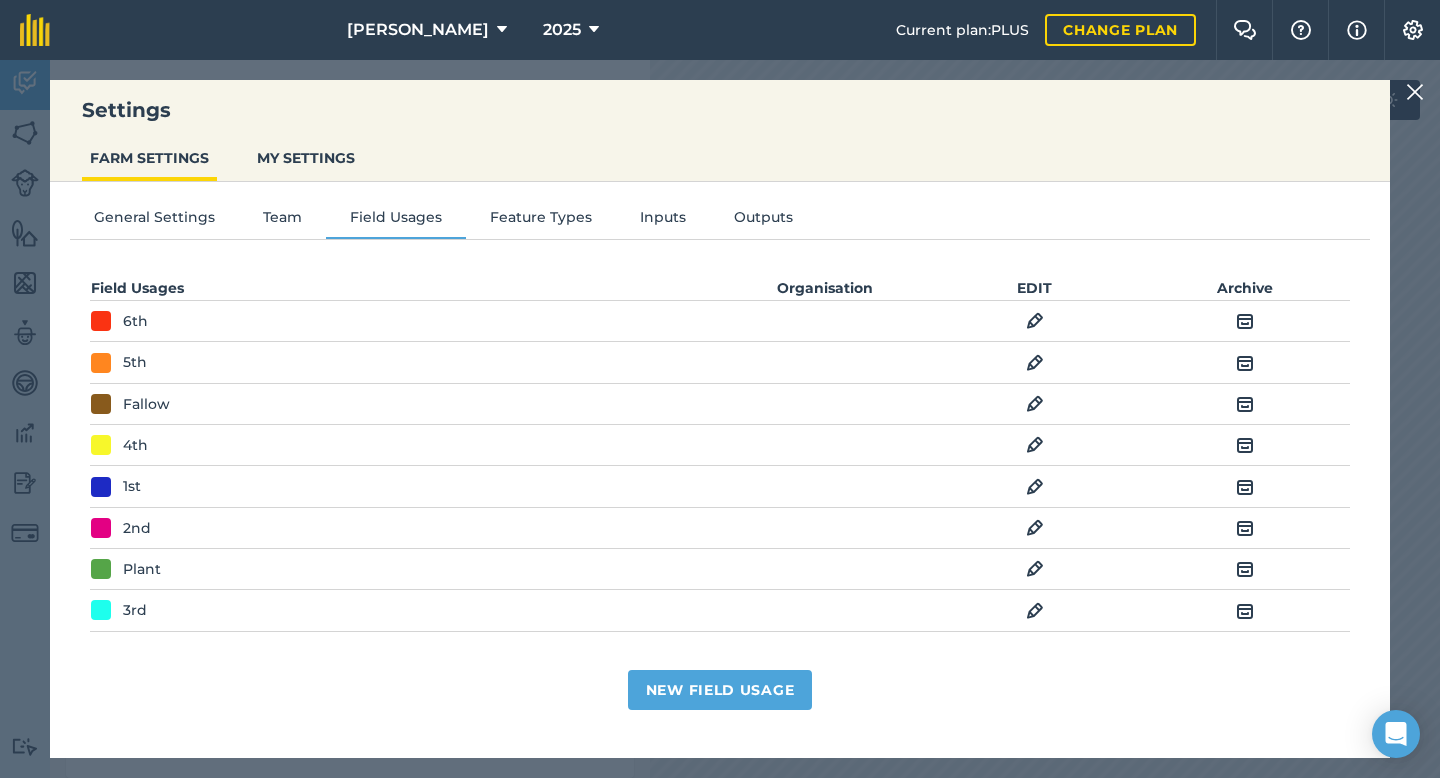 click at bounding box center [1415, 92] 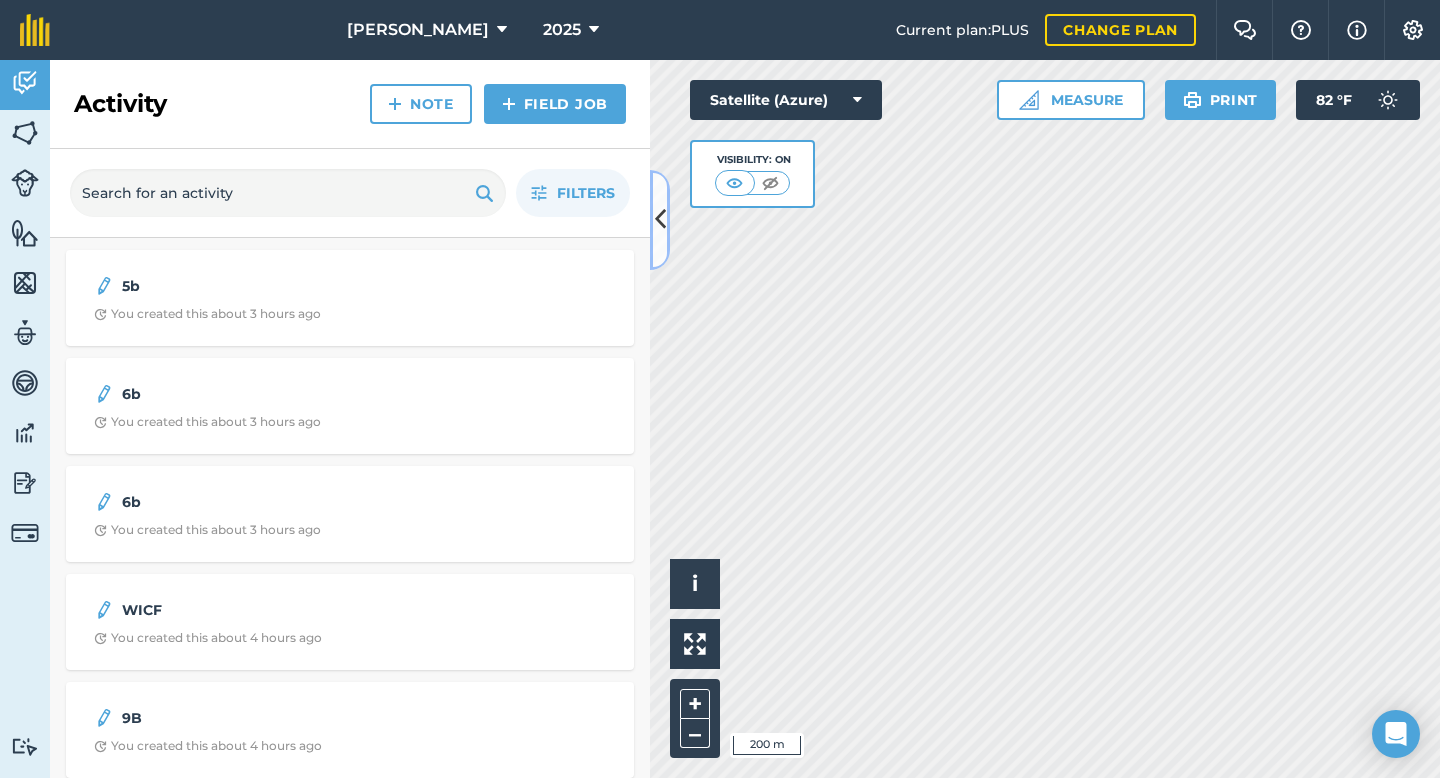 click at bounding box center [660, 219] 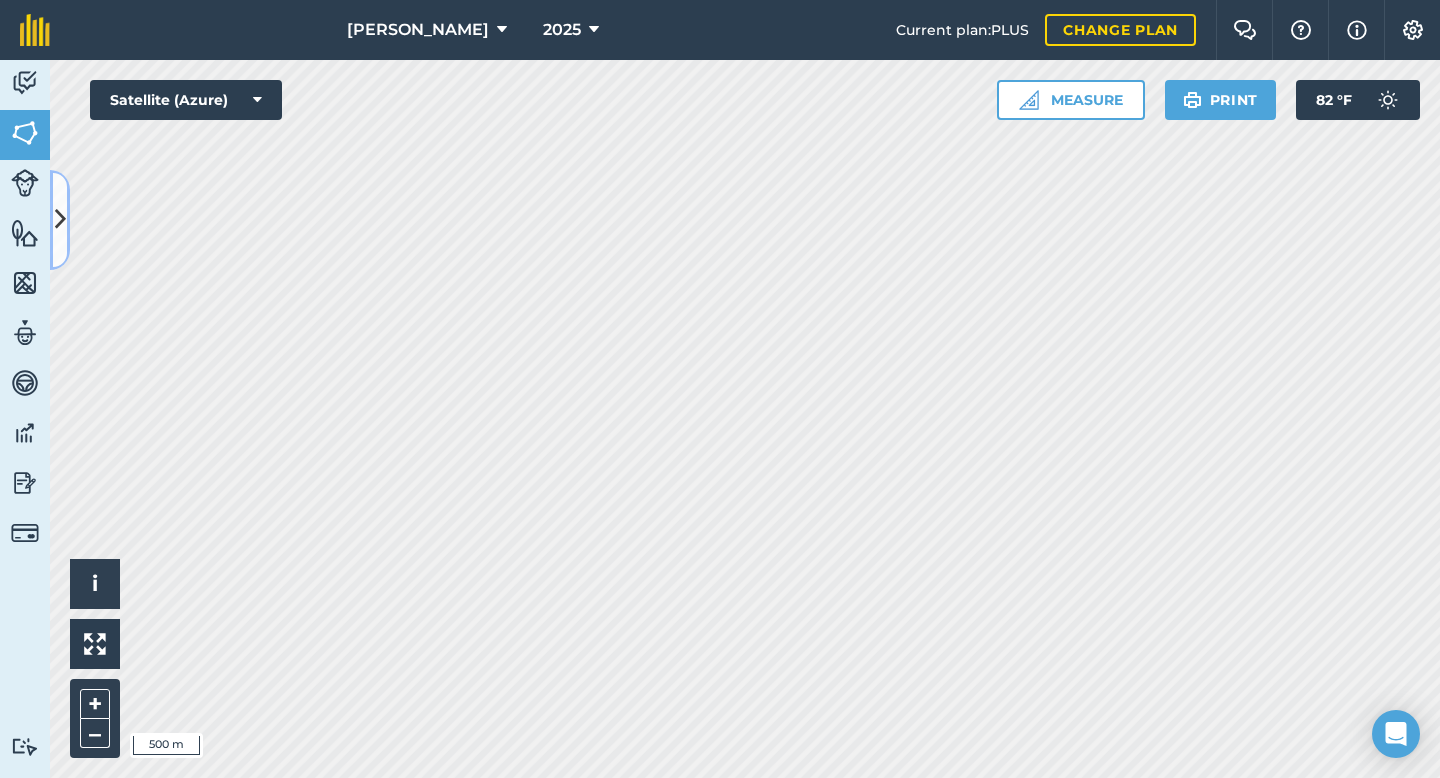 click at bounding box center (60, 219) 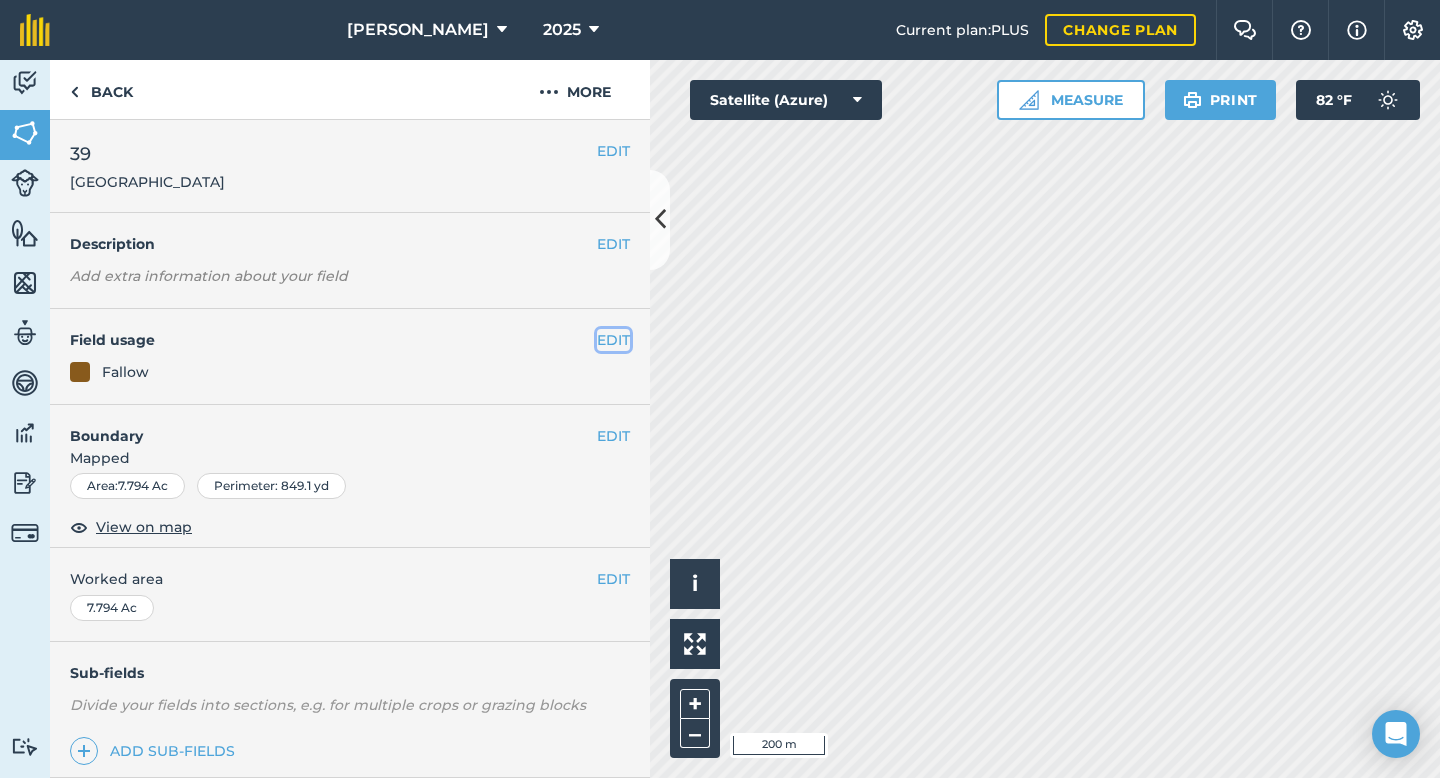click on "EDIT" at bounding box center (613, 340) 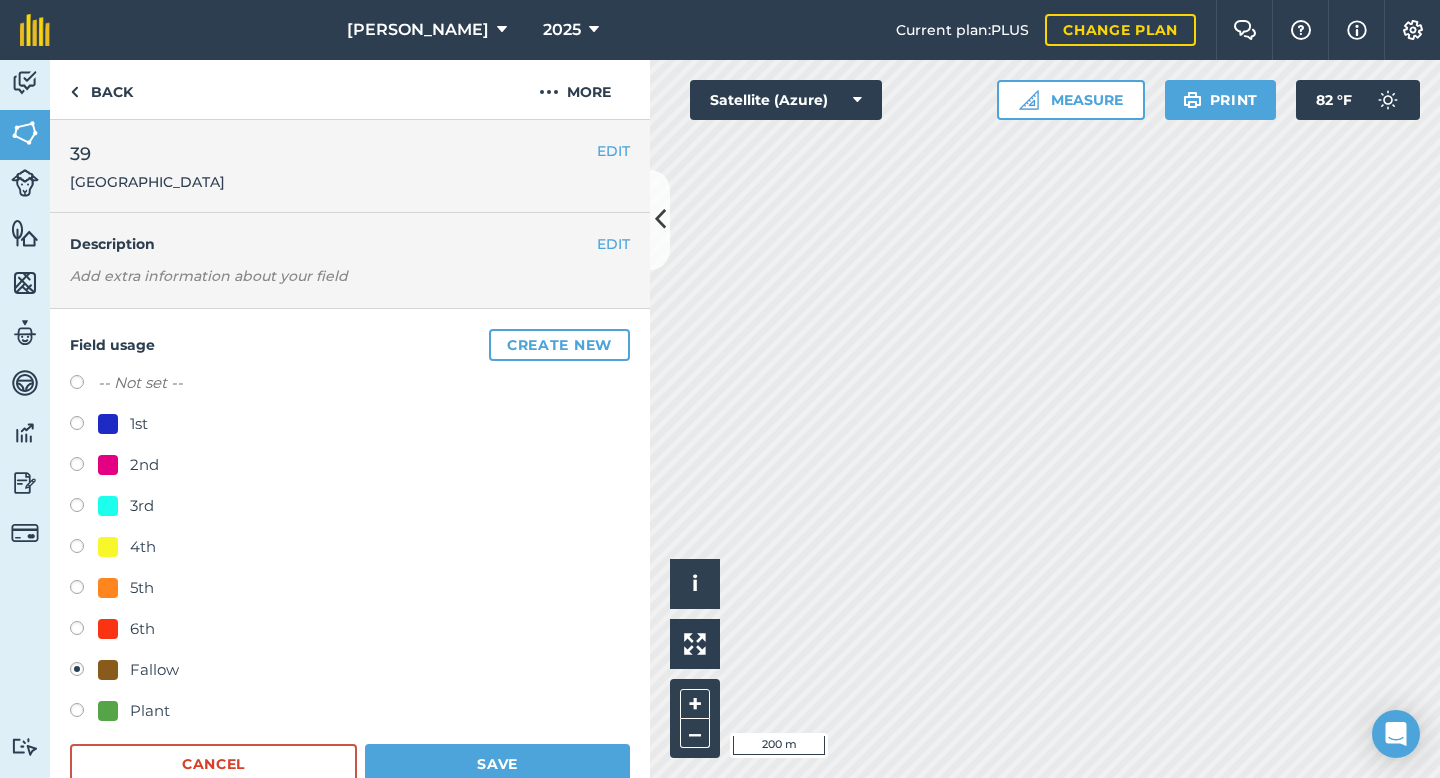 click on "6th" at bounding box center (126, 629) 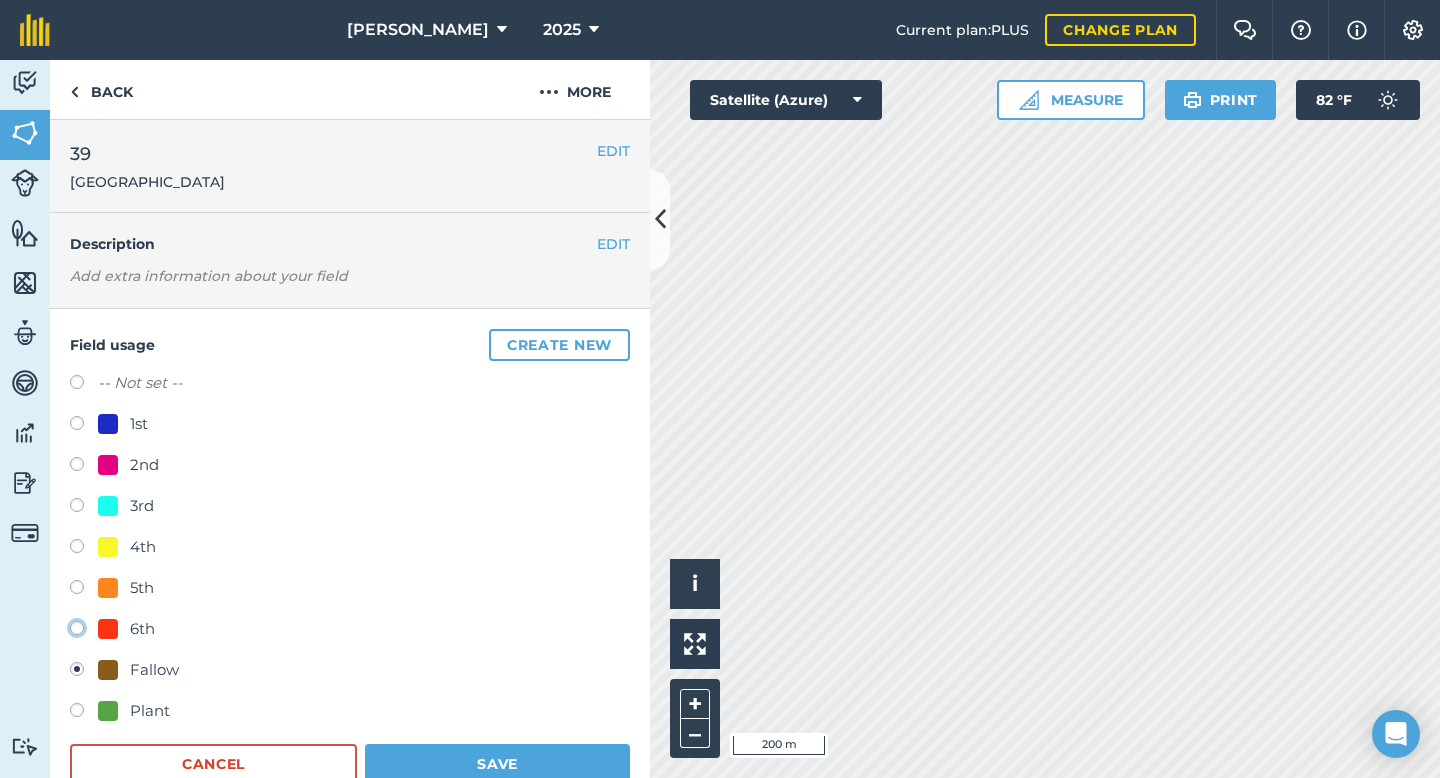 click on "6th" at bounding box center (-9923, 627) 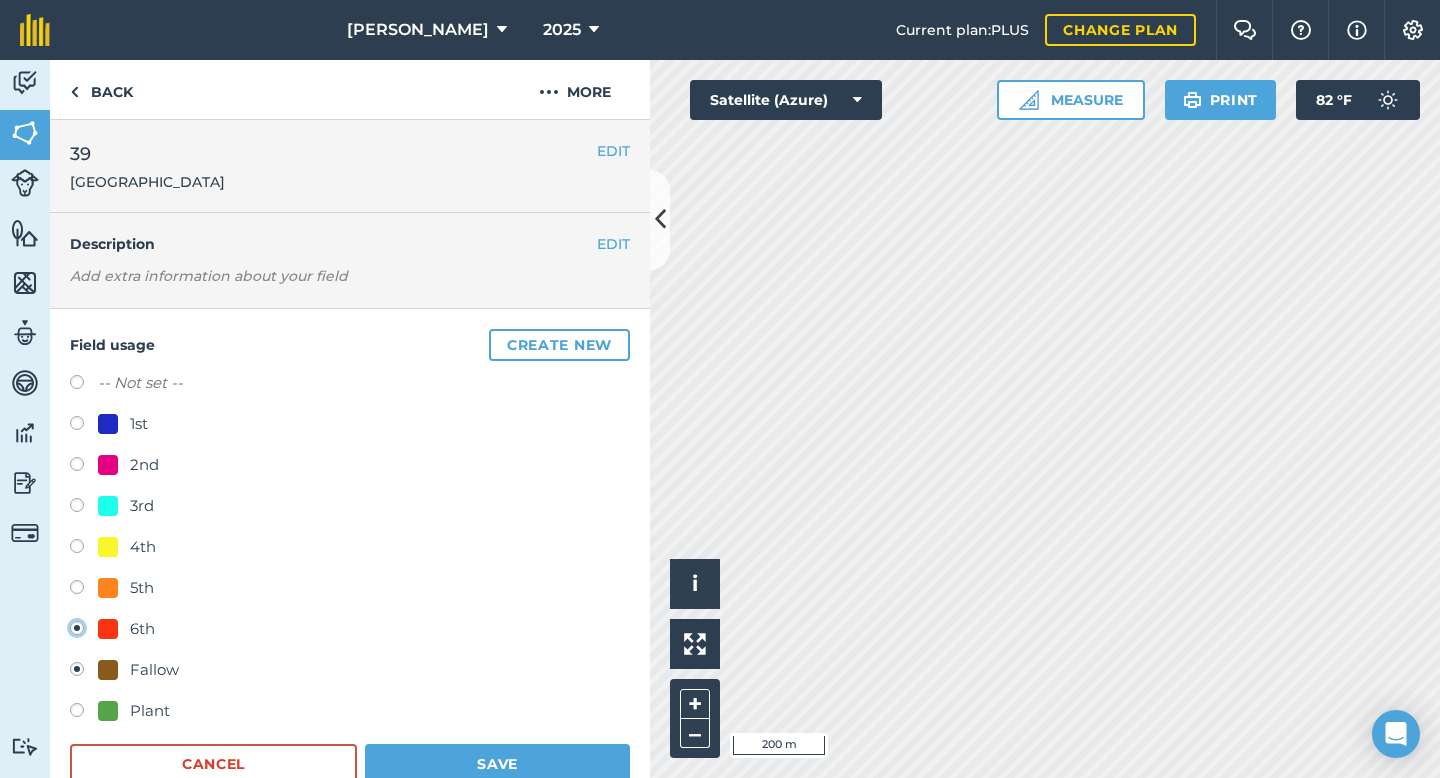 radio on "true" 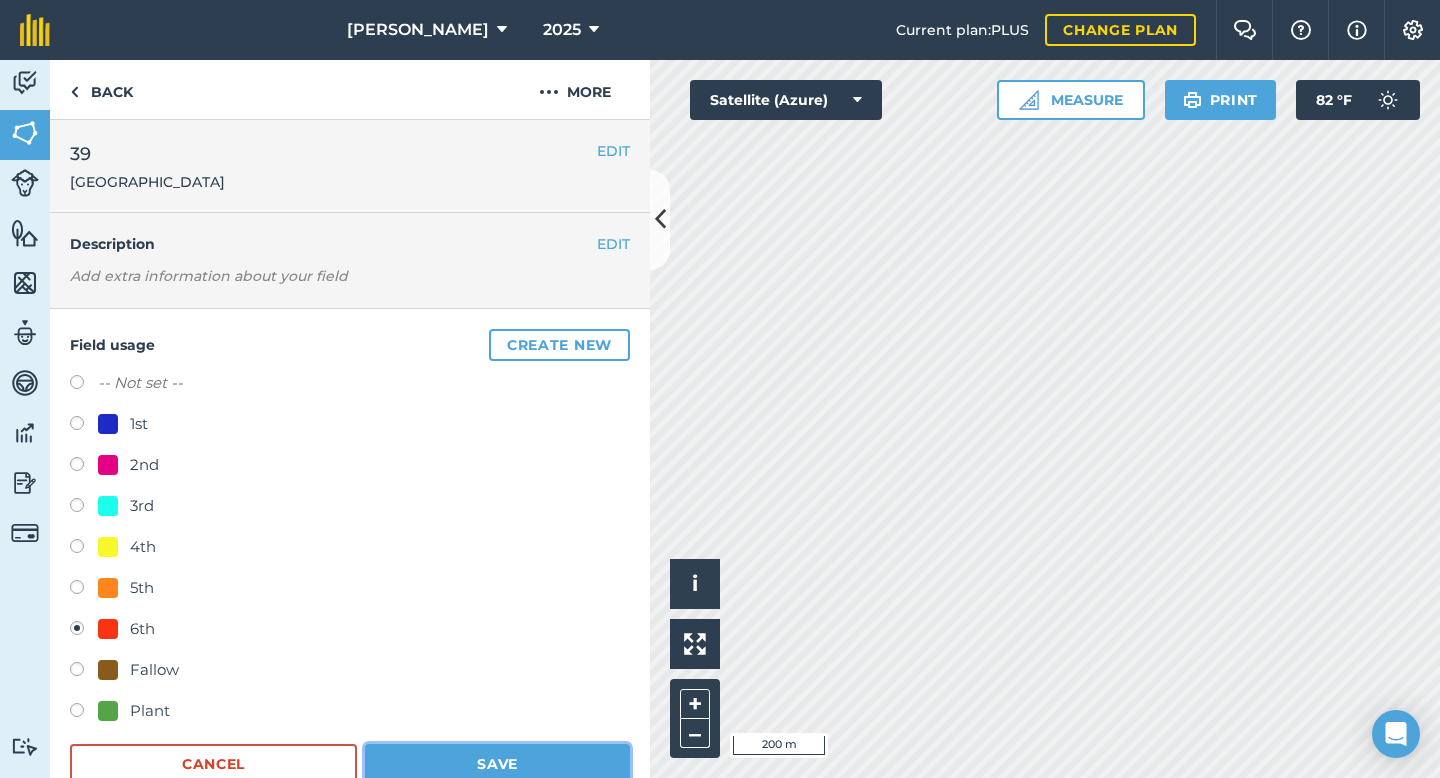click on "Save" at bounding box center (497, 764) 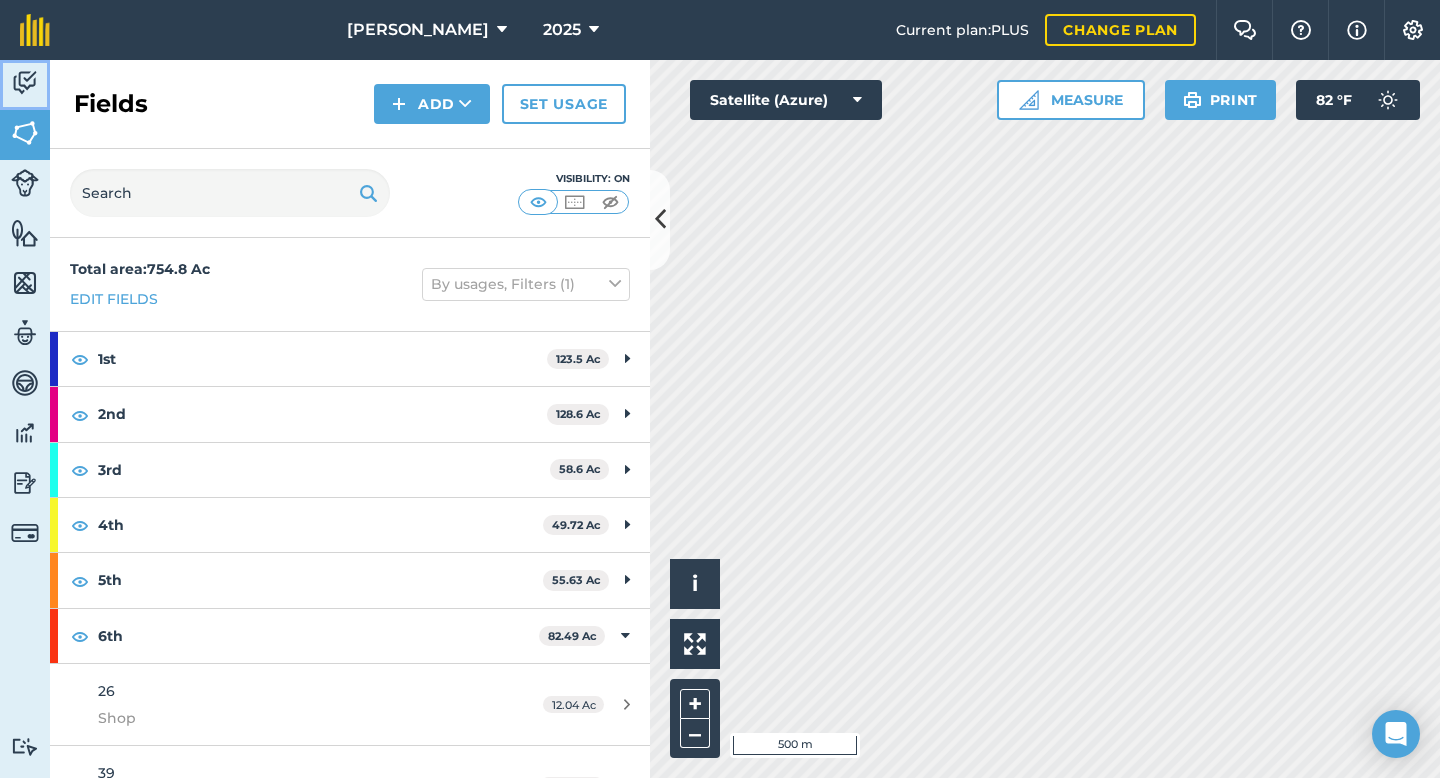 click at bounding box center [25, 83] 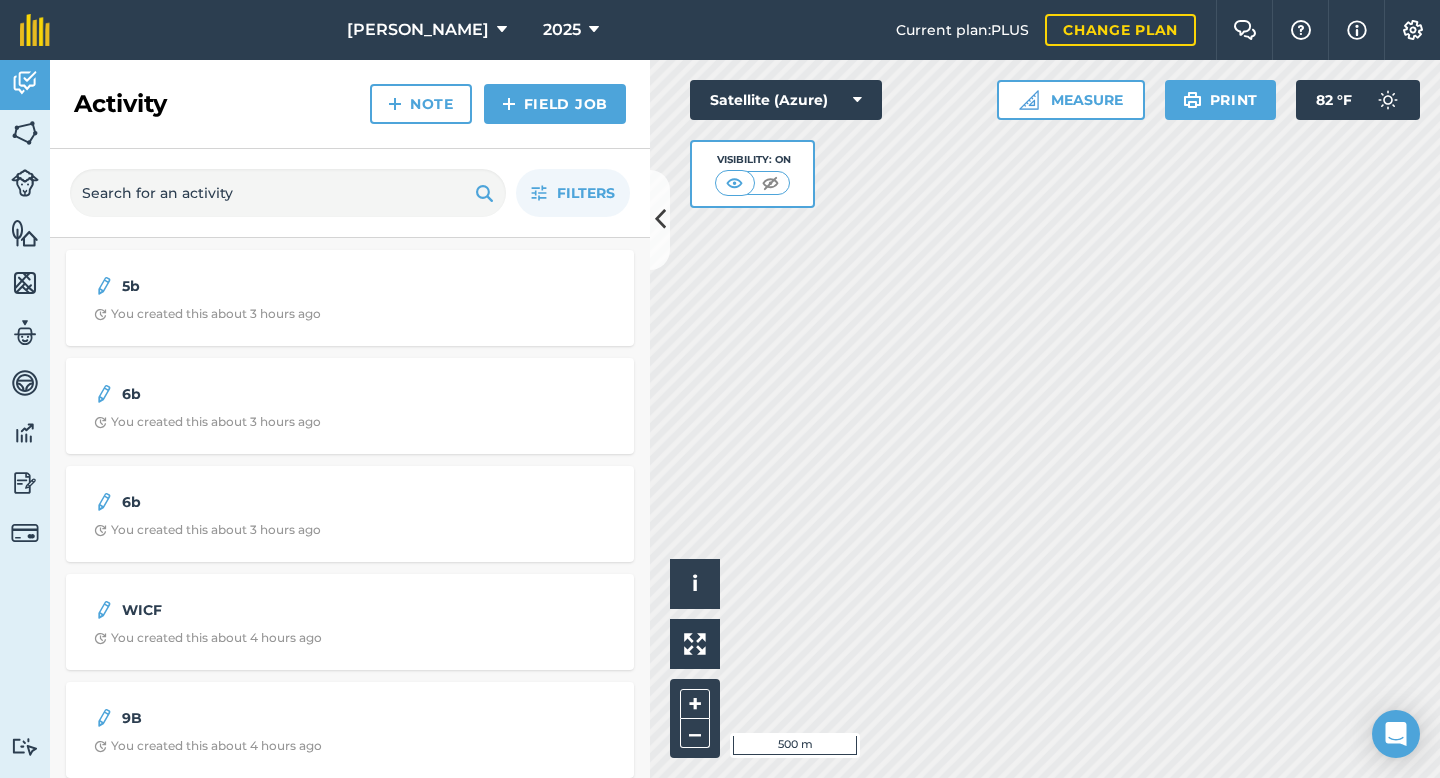 click on "[PERSON_NAME] 2025 Current plan :  PLUS   Change plan Farm Chat Help Info Settings [PERSON_NAME]  -  2025 Reproduced with the permission of  Microsoft Printed on  [DATE] Field usages No usage set 1st 2nd 3rd 4th 5th 6th Fallow Plant Activity Fields Livestock Features Maps Team Vehicles Data Reporting Billing Tutorials Tutorials Activity   Note   Field Job Filters 5b You created this about 3 hours ago 6b You created this about 3 hours ago 6b You created this about 3 hours ago WICF You created this about 4 hours ago 9B You created this about 4 hours ago 6b You created this about 4 hours ago 5b You created this about 4 hours ago 7b  You created this about 4 hours ago 6b You created this about 5 hours ago 7B You created this about 5 hours ago 6b You created this about 5 hours ago 4 MR You created this about 5 hours ago 8b You created this about 5 hours ago 6b You created this about 5 hours ago WICF You created this about 5 hours ago 4b You created this about 6 hours ago 5b You created this [DATE] 5b 5b" at bounding box center (720, 389) 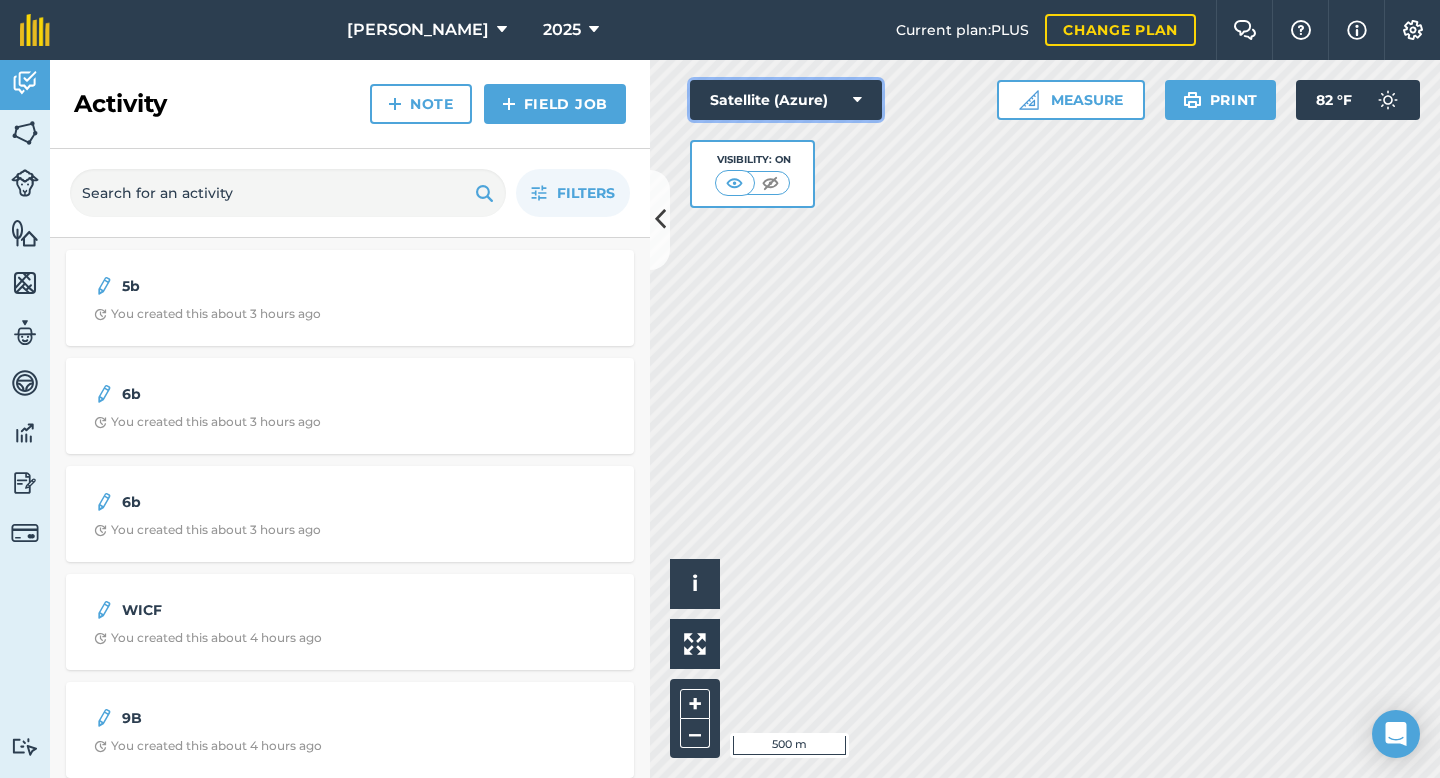 click on "Satellite (Azure)" at bounding box center [786, 100] 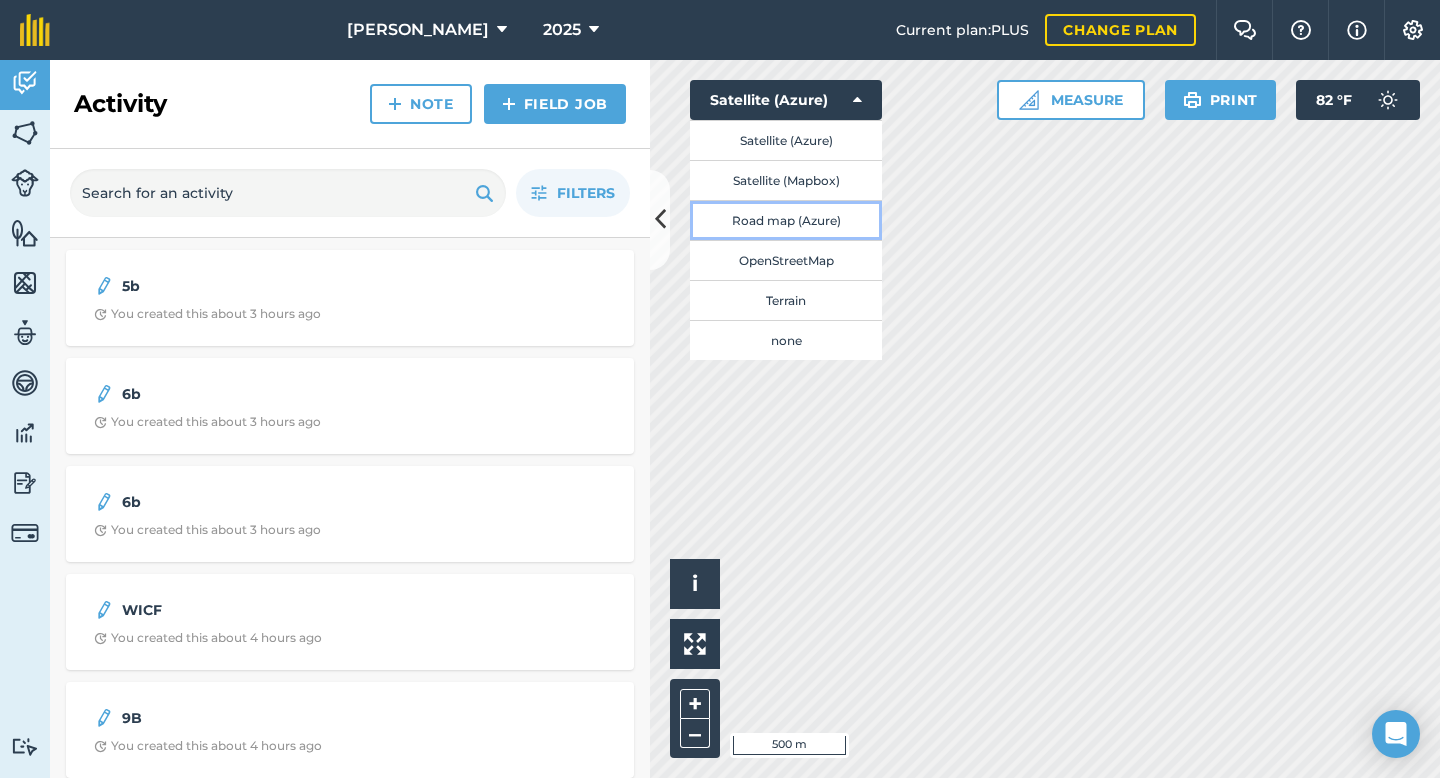 click on "Road map (Azure)" at bounding box center [786, 220] 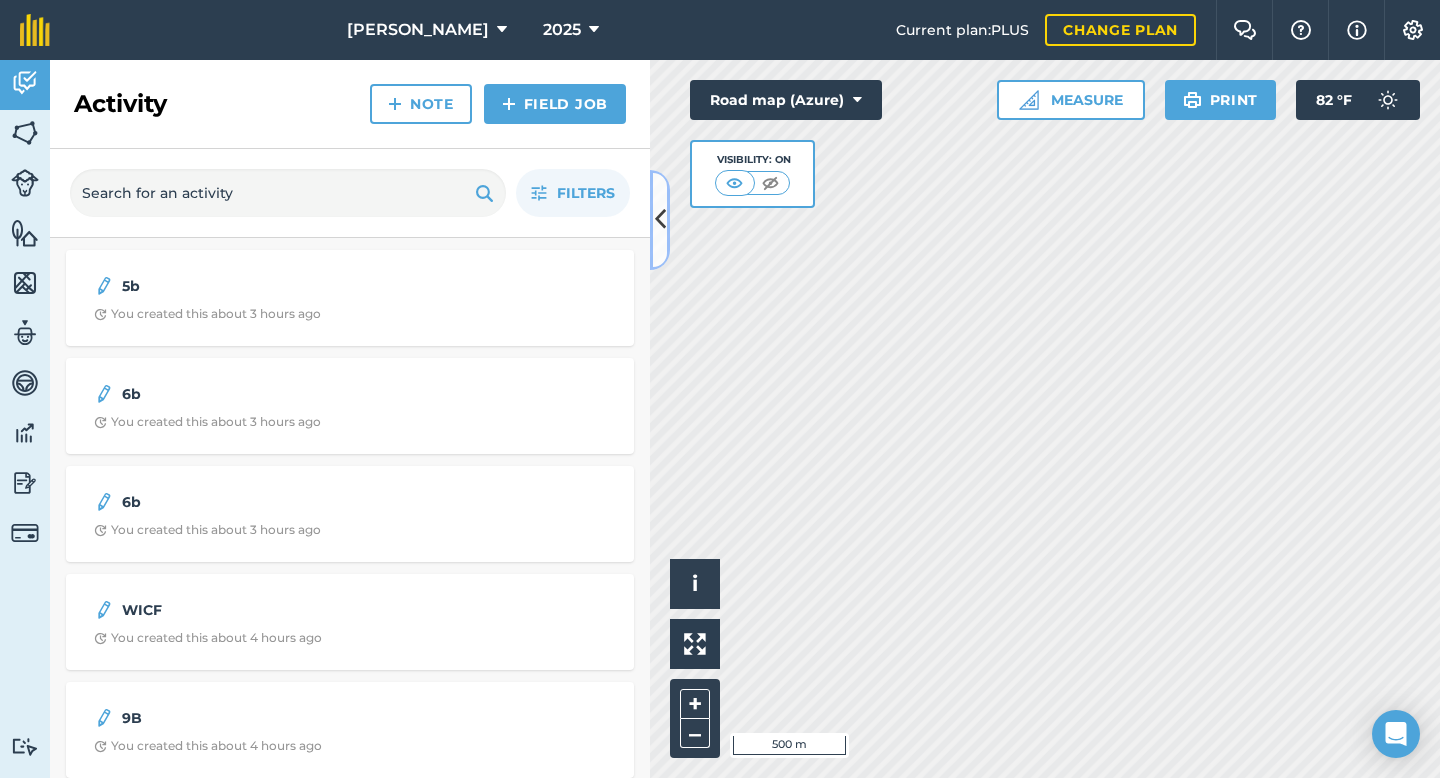 click at bounding box center [660, 220] 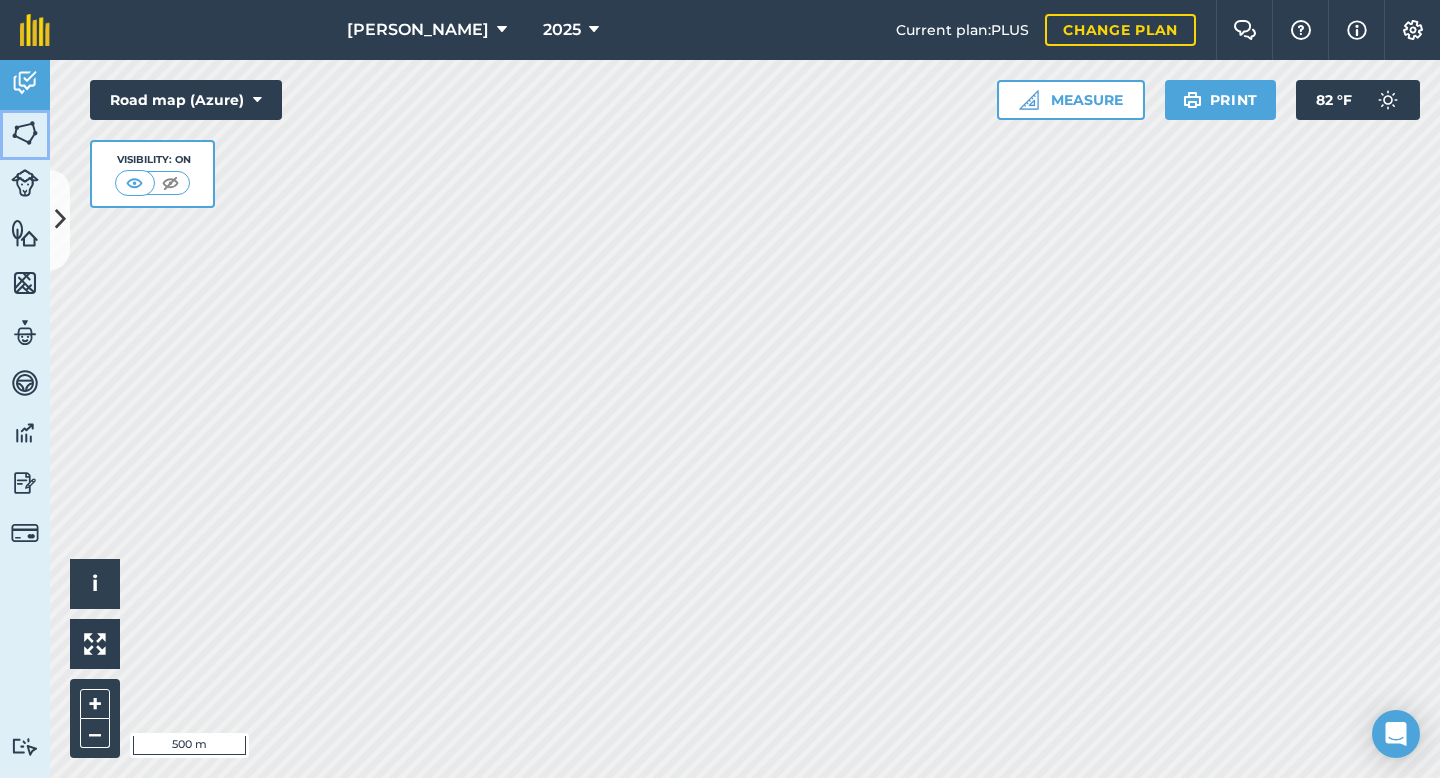 click at bounding box center [25, 133] 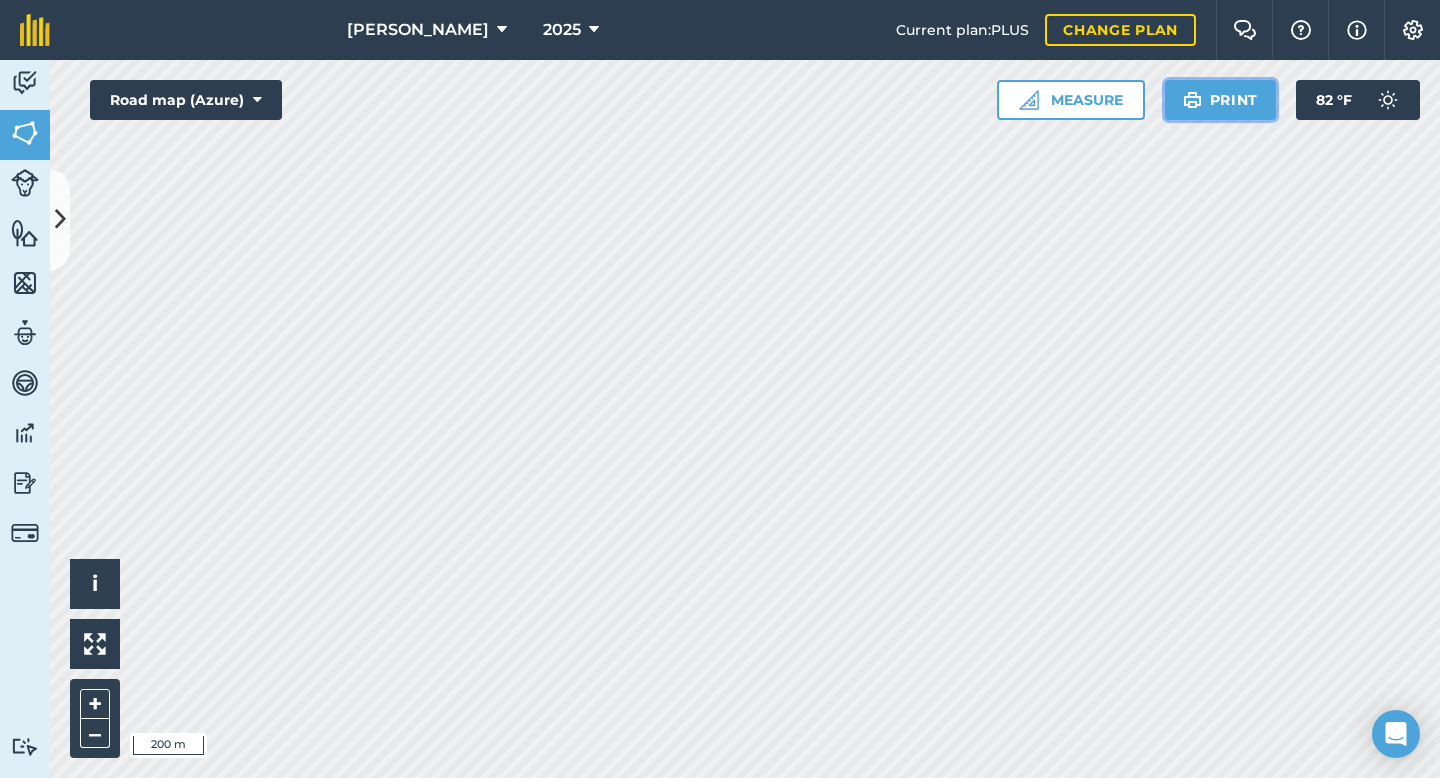 click on "Print" at bounding box center (1221, 100) 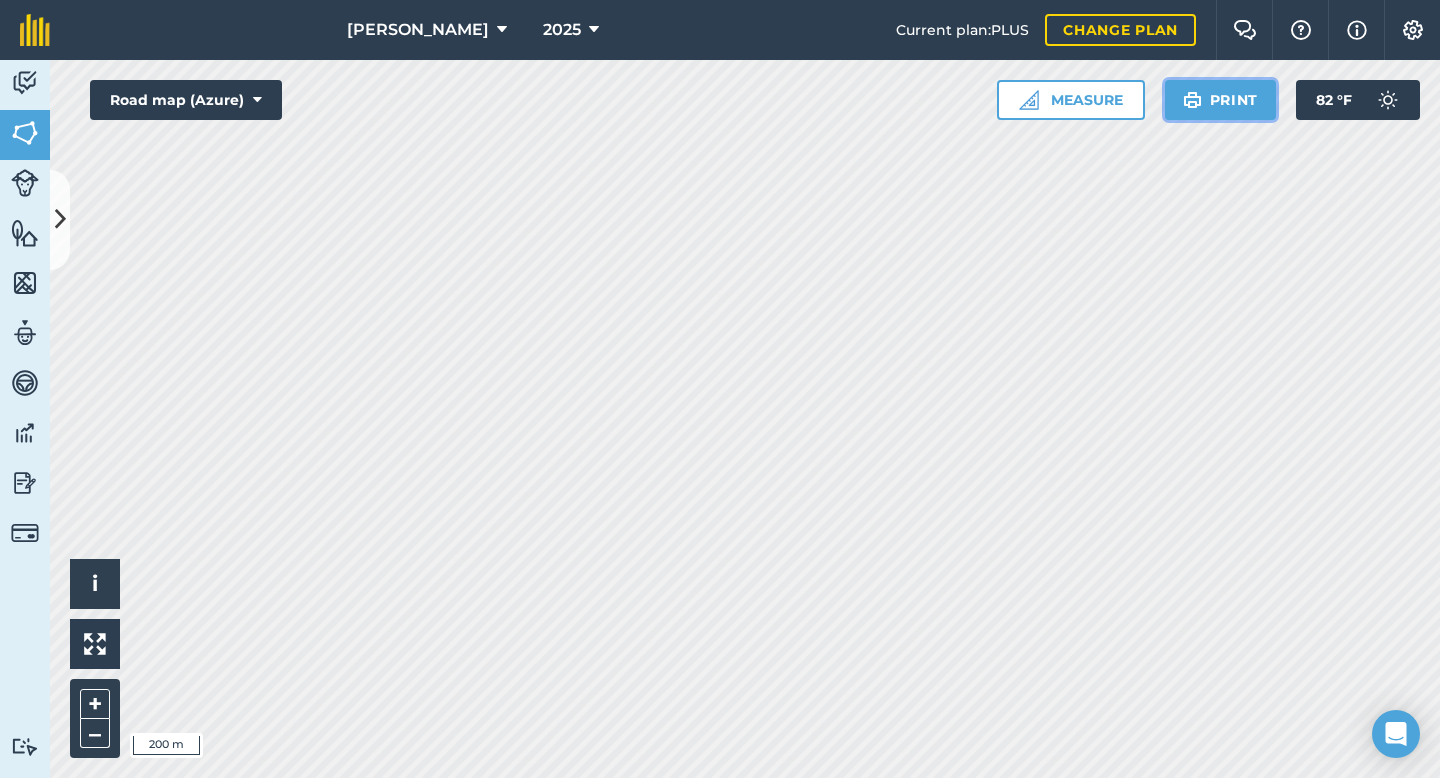 click on "Print" at bounding box center [1221, 100] 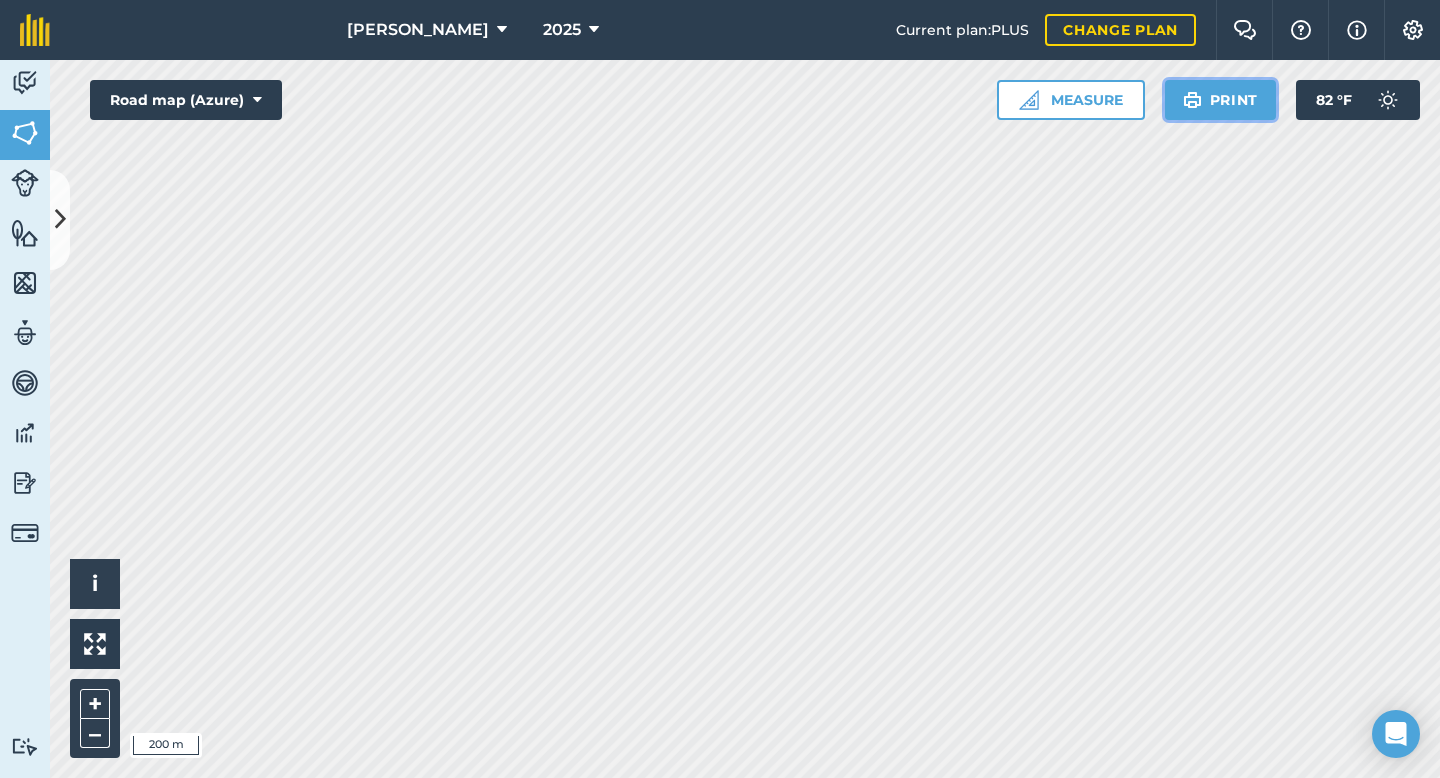 click on "Print" at bounding box center [1221, 100] 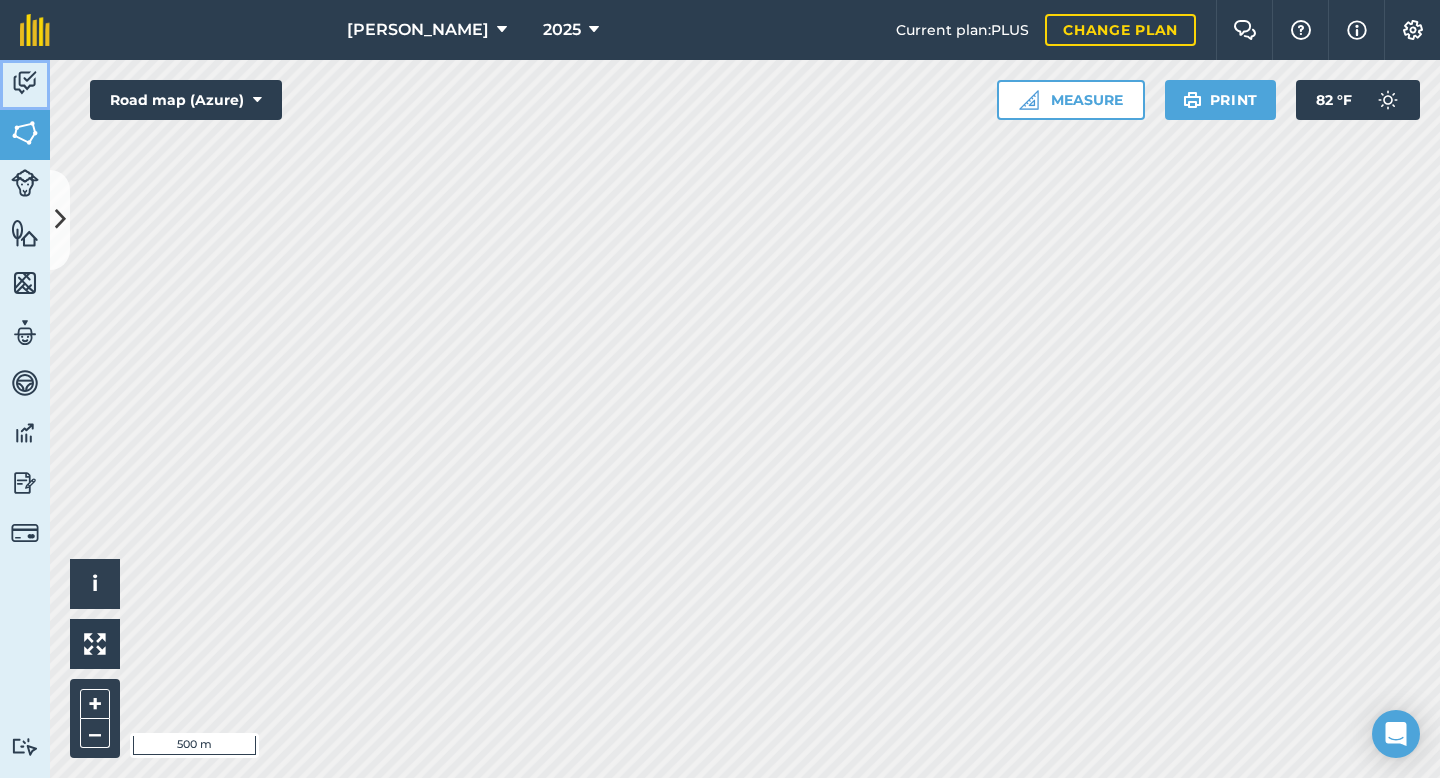 click at bounding box center (25, 83) 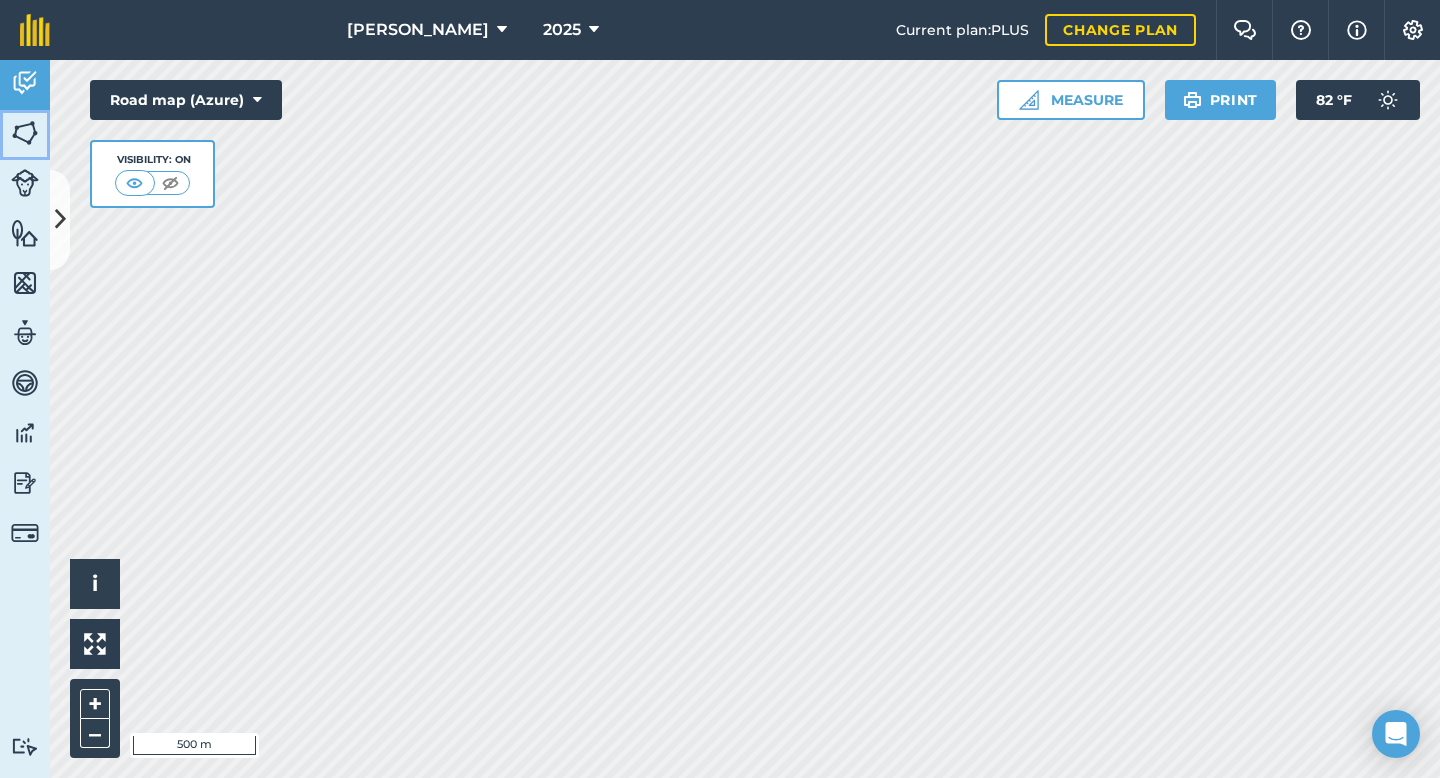 click at bounding box center [25, 133] 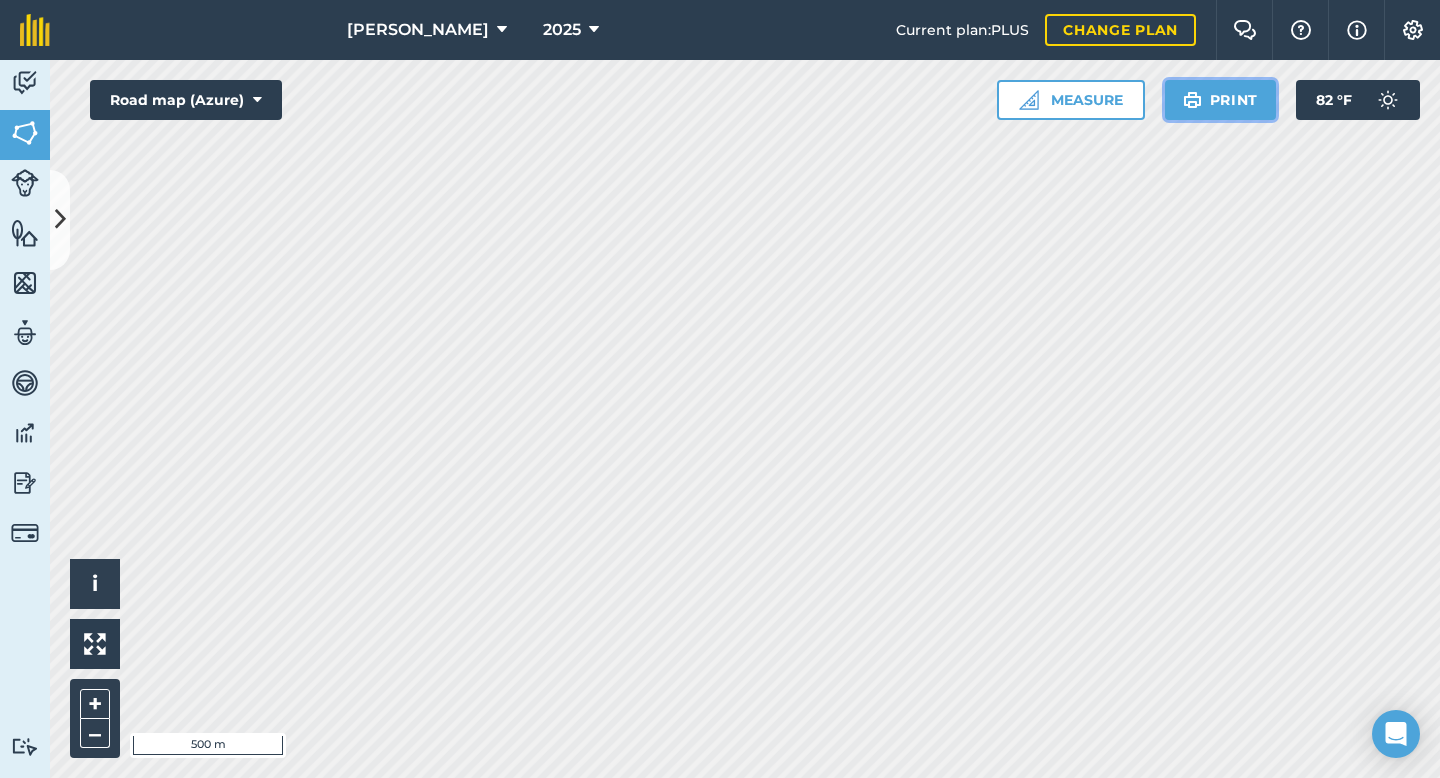 click on "Print" at bounding box center [1221, 100] 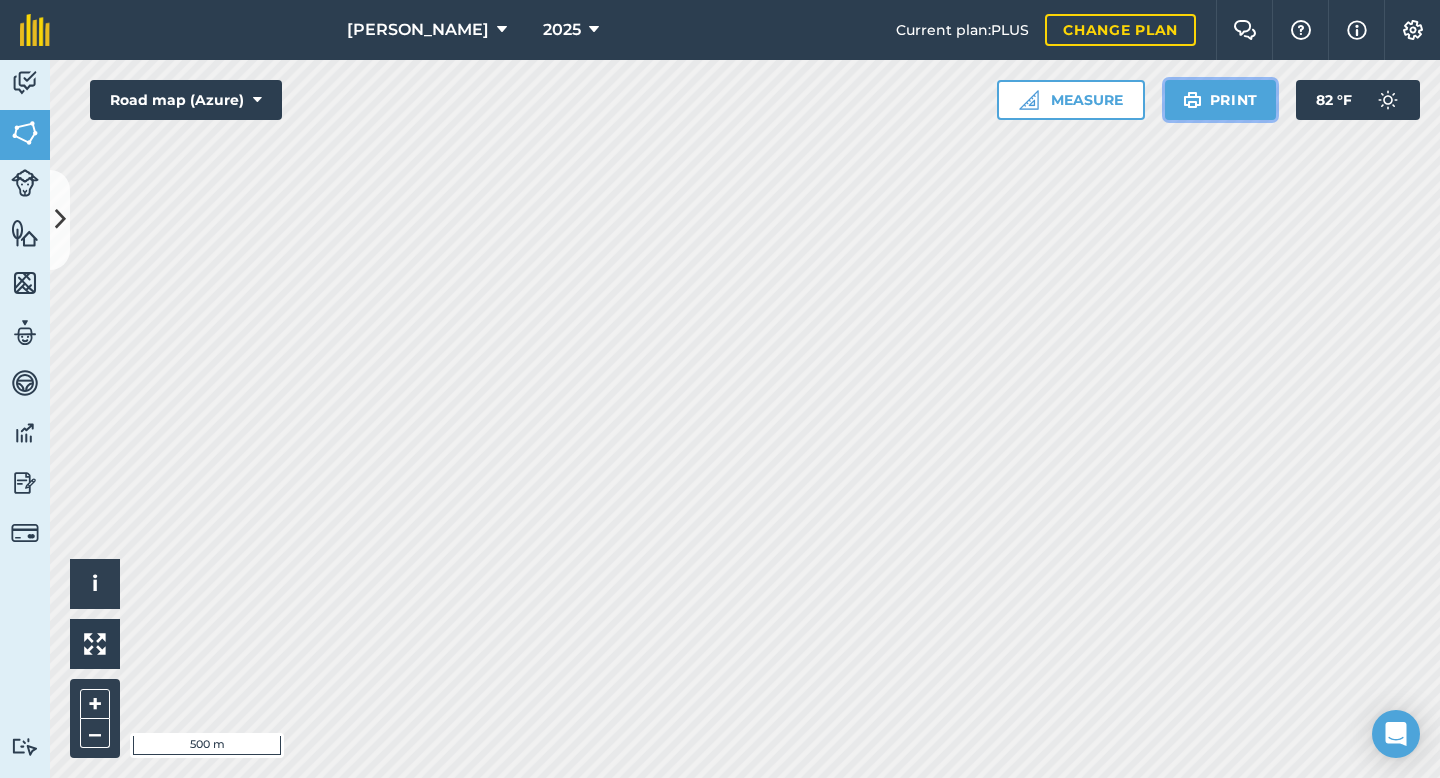 click on "Print" at bounding box center [1221, 100] 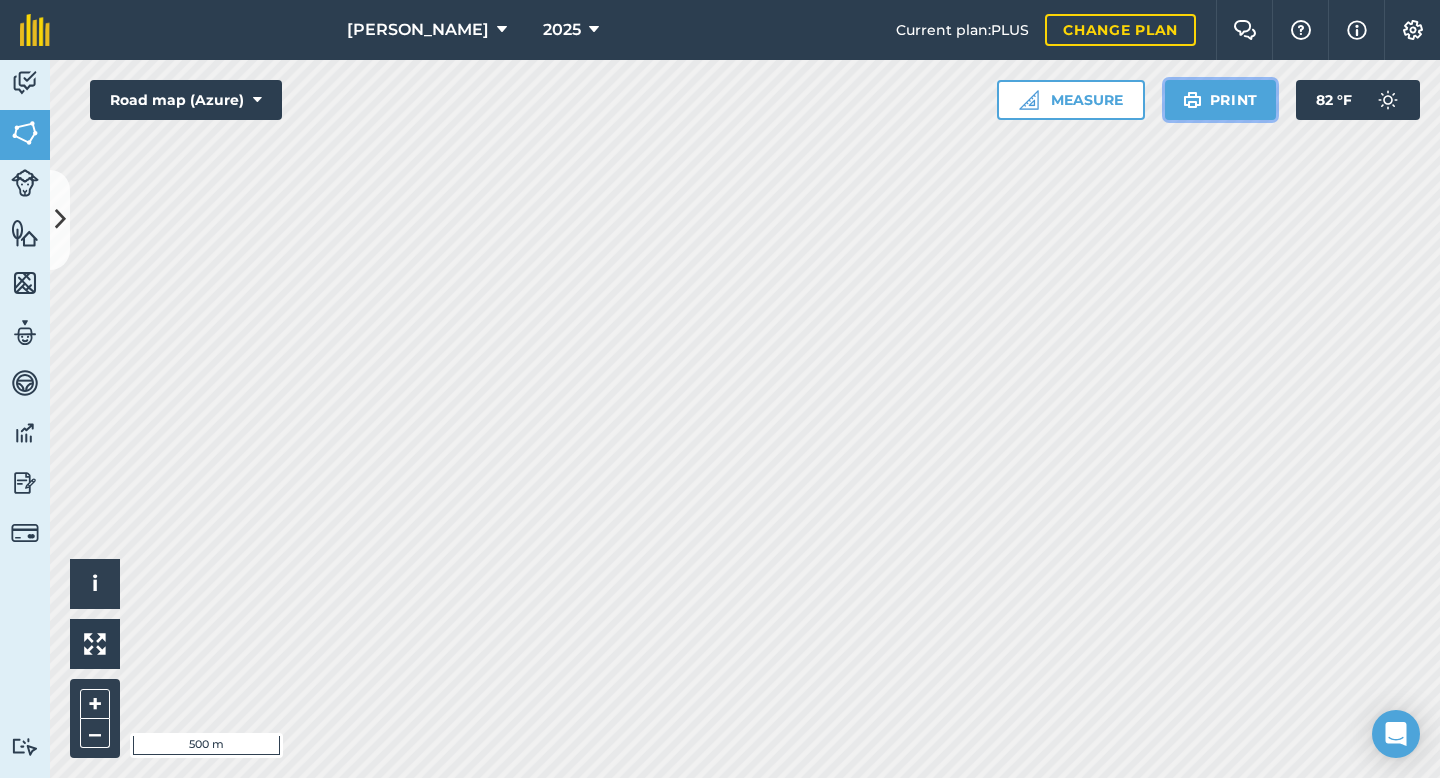click on "Print" at bounding box center (1221, 100) 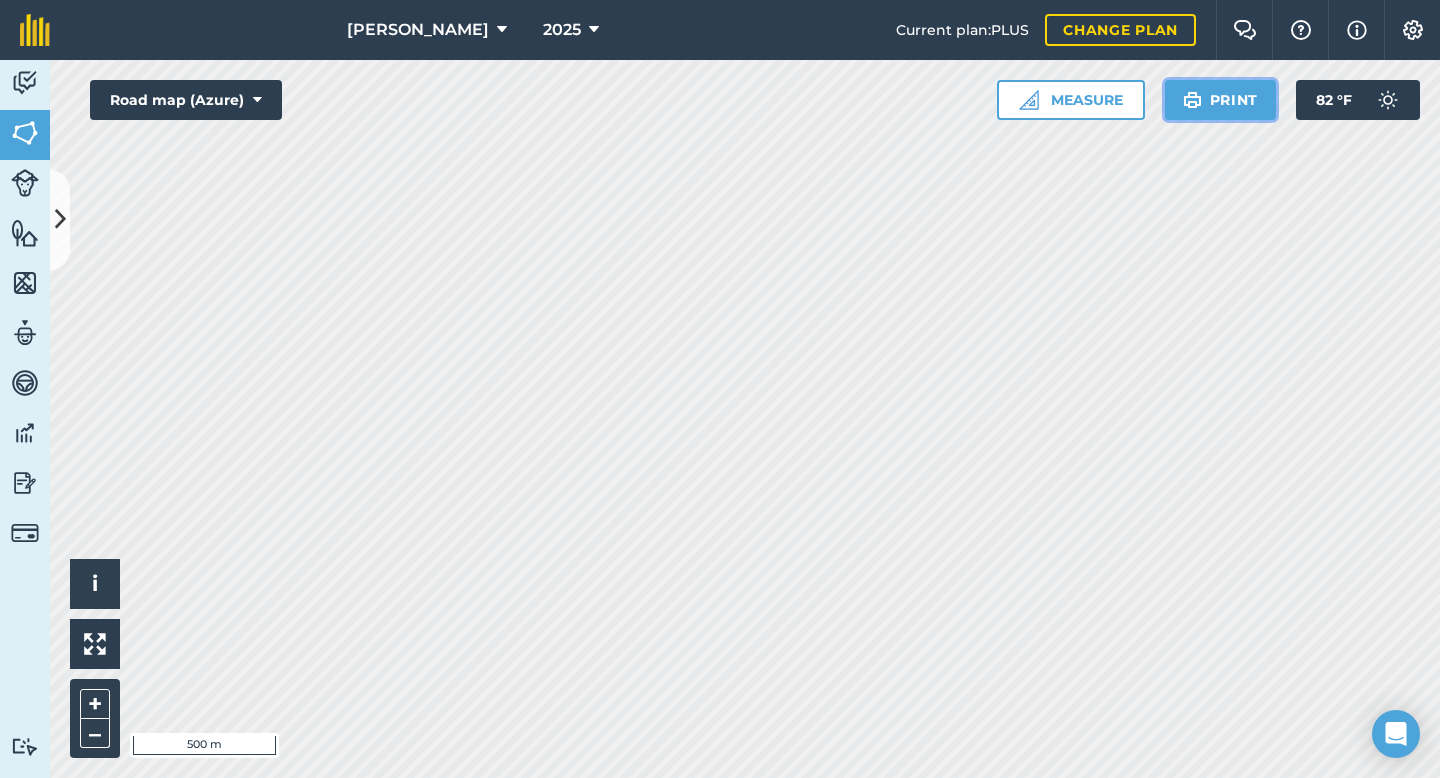 click on "Print" at bounding box center [1221, 100] 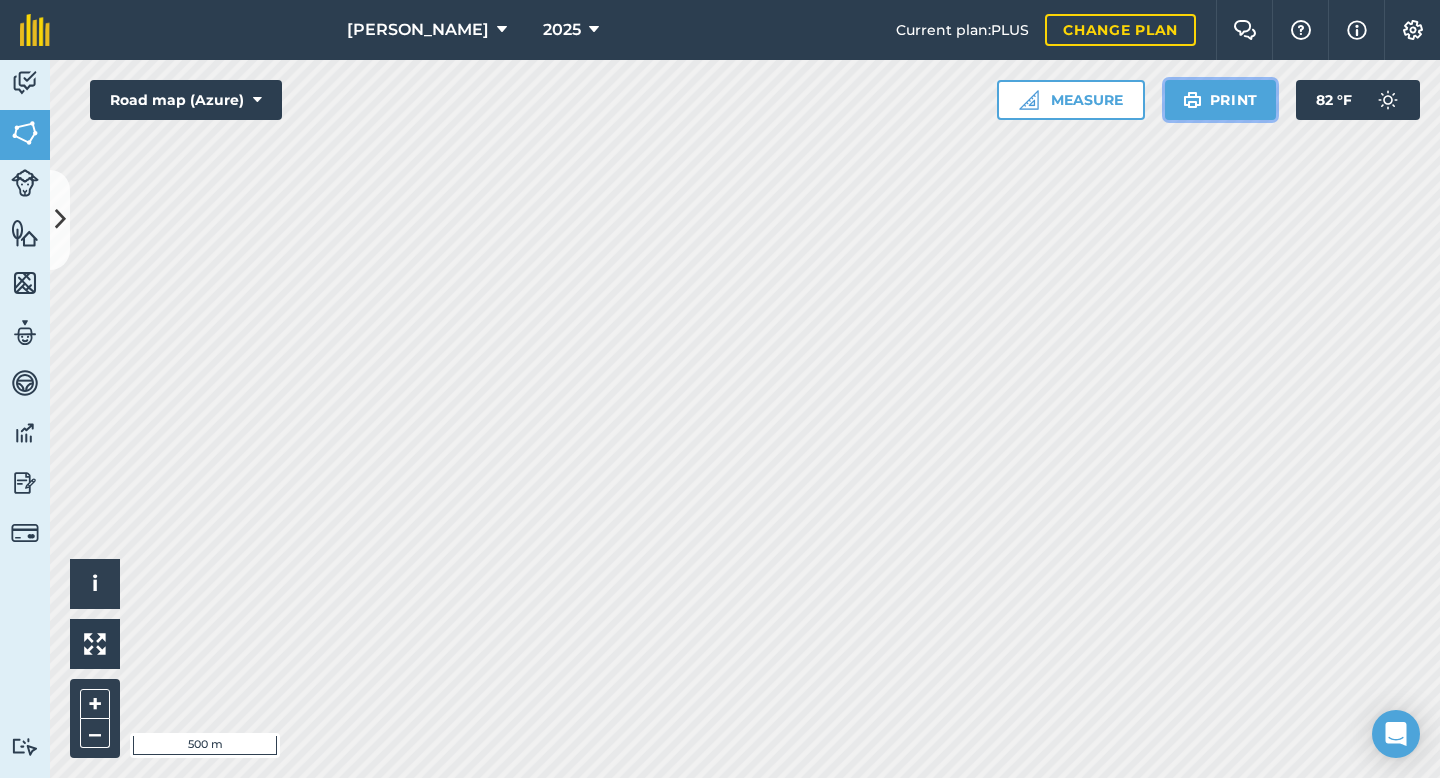 click on "Print" at bounding box center (1221, 100) 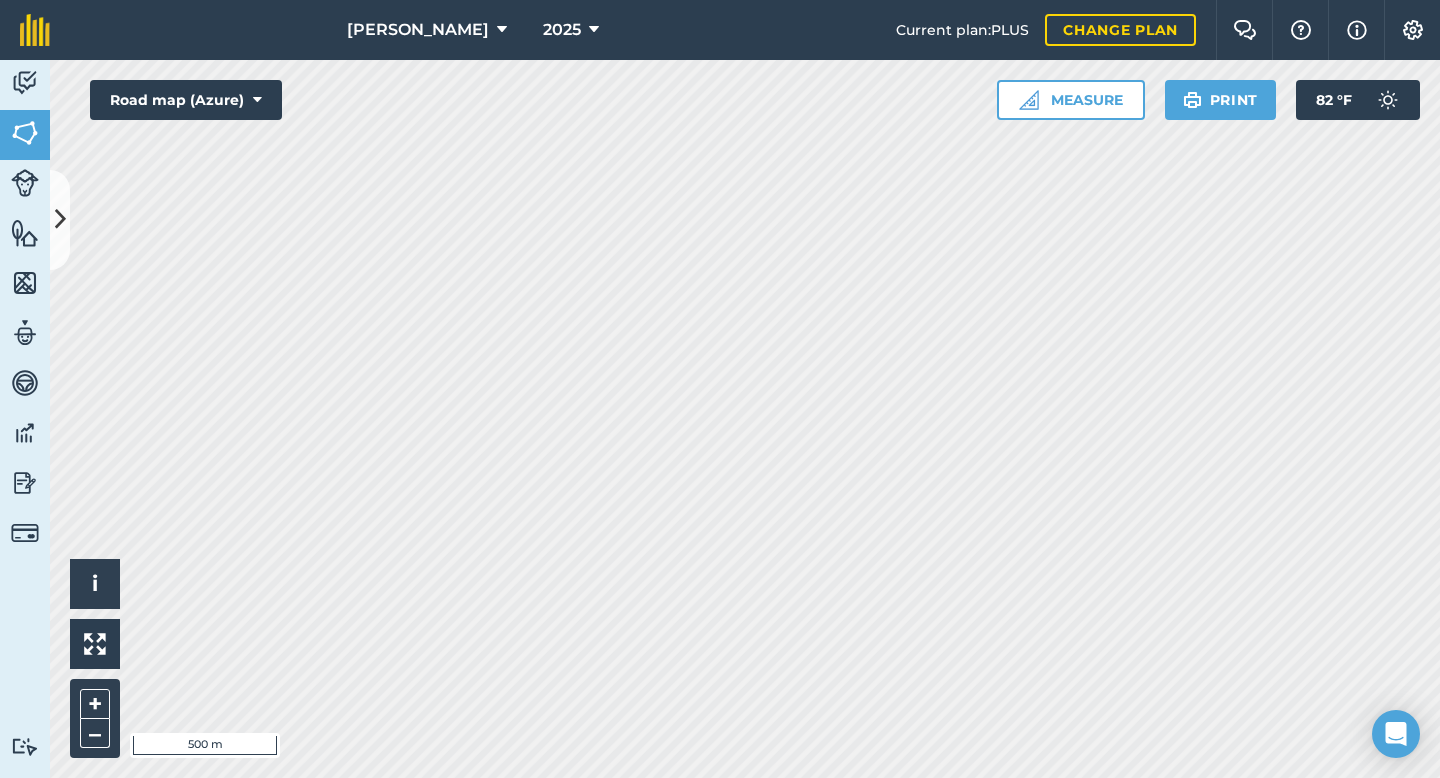 click on "[PERSON_NAME] 2025 Current plan :  PLUS   Change plan Farm Chat Help Info Settings [PERSON_NAME]  -  2025 Reproduced with the permission of  Microsoft Printed on  [DATE] Field usages No usage set 1st 2nd 3rd 4th 5th 6th Fallow Plant Activity Fields Livestock Features Maps Team Vehicles Data Reporting Billing Tutorials Tutorials Fields   Add   Set usage Visibility: On Total area :  754.8   Ac Edit fields By usages, Filters (1) 1st 123.5   Ac 06 Shop 4.855   Ac 11 Shop 7.705   Ac 13 Shop 2.26   Ac 14 Shop 2.269   Ac 30 Shop 11.82   Ac 55 Fourbore 14.45   Ac 57 Fourbore 6.018   Ac 58 Fourbore 4.838   Ac 63 Fourbore 6.979   Ac 74 Fourbore 4.835   Ac 75 Fourbore 11.97   Ac 87 Fourbore 6.465   Ac 90 Fourbore 7.851   Ac 93 24.22   Ac 94 Fourbore 6.947   Ac 2nd 128.6   Ac 03 Shop 4.424   Ac 04 Shop 3.622   Ac 08 Shop 8.512   Ac 09 Shop 3.323   Ac 16 Shop 1.925   Ac 32 Shop 7.561   Ac 36 Shop 12.51   Ac [GEOGRAPHIC_DATA] 11.28   Ac 48 Fourbore 10.81   Ac 56 Fourbore 14.11   Ac 81 Fourbore 15.97   Ac 83 Fourbore" at bounding box center (720, 389) 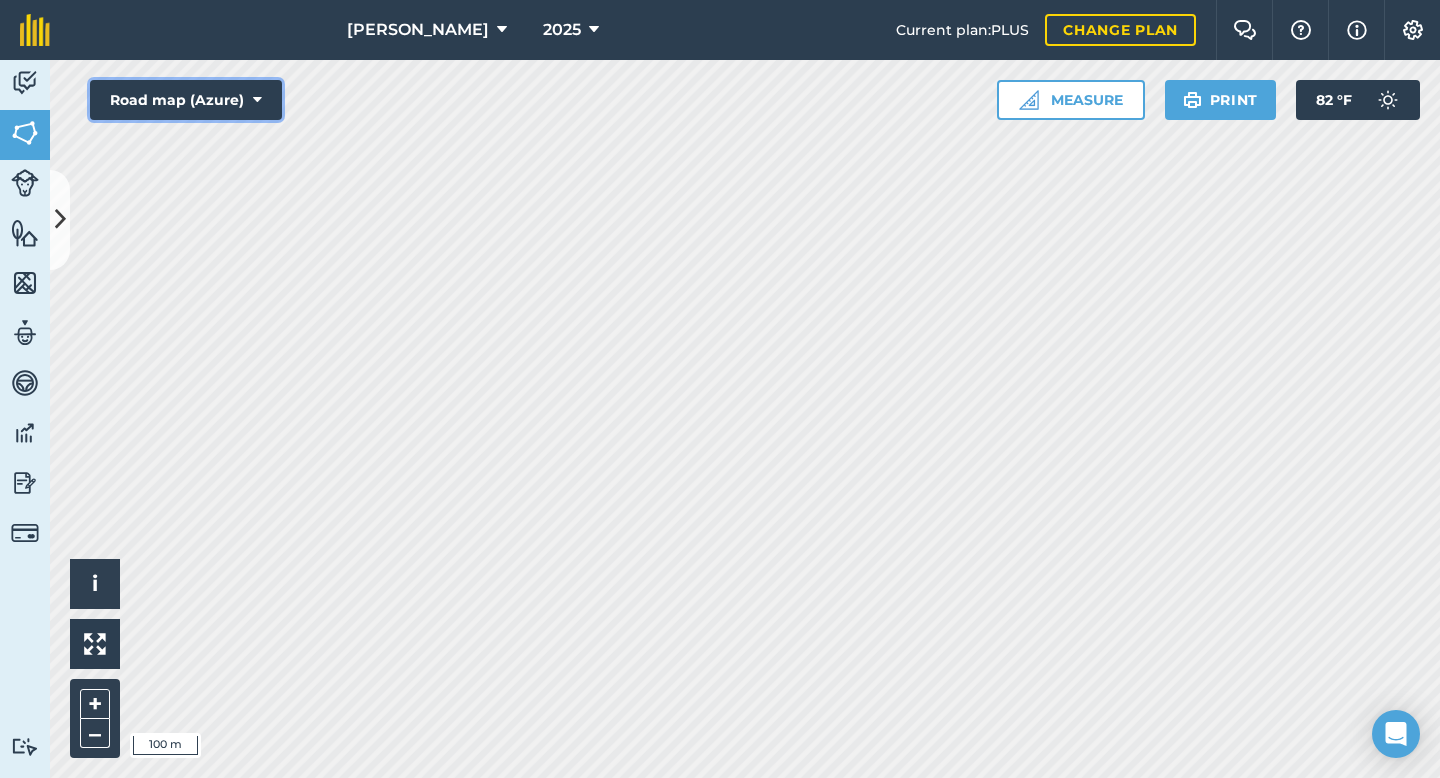 click on "Road map (Azure)" at bounding box center [186, 100] 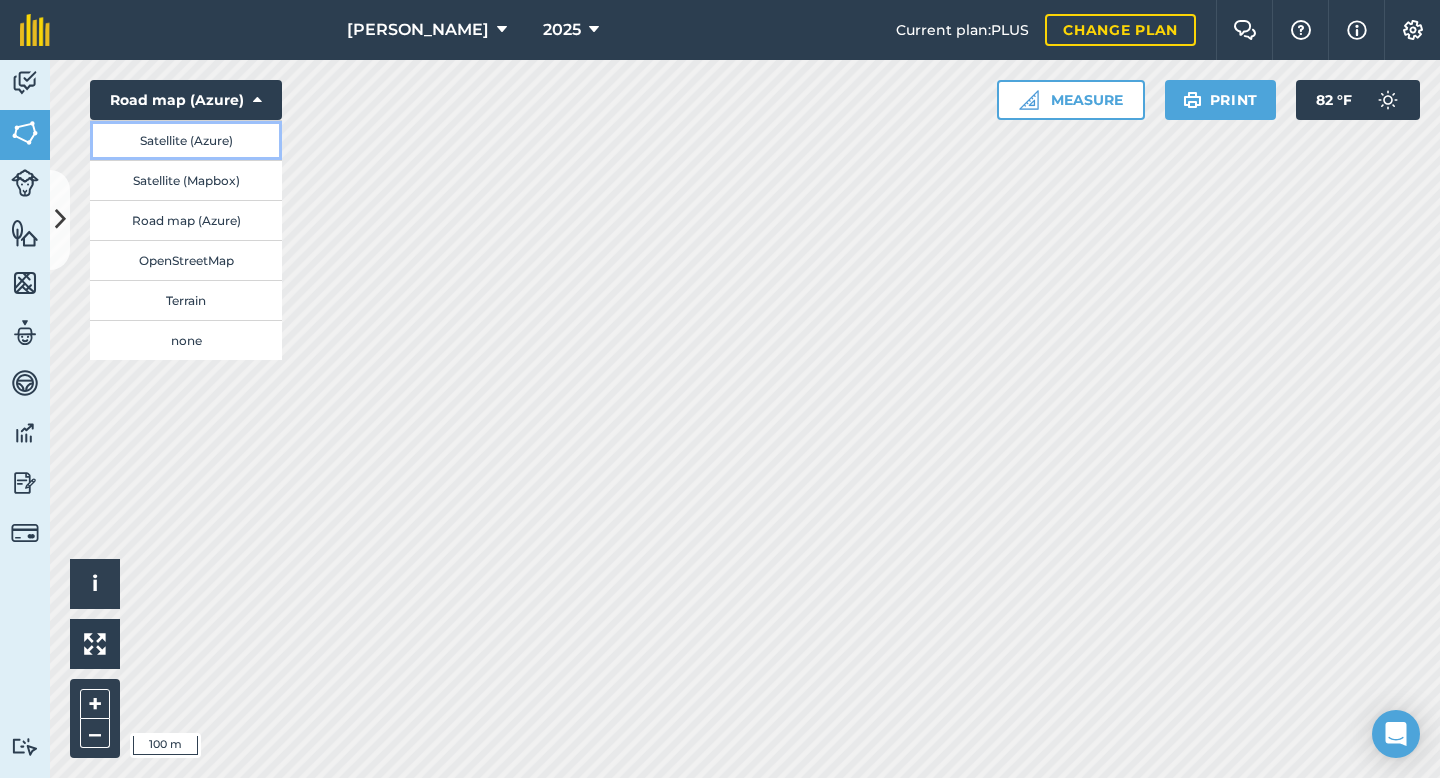 click on "Satellite (Azure)" at bounding box center [186, 140] 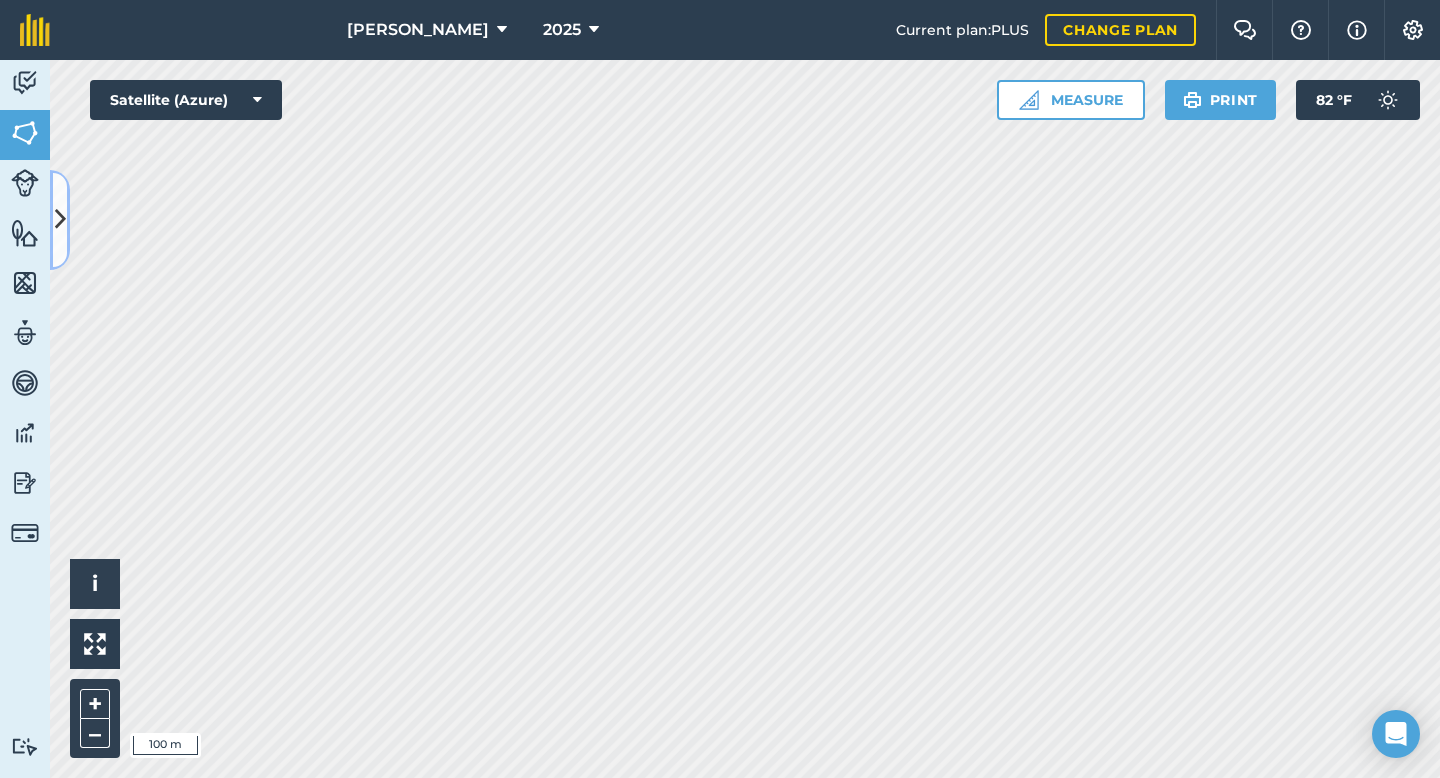 click at bounding box center [60, 220] 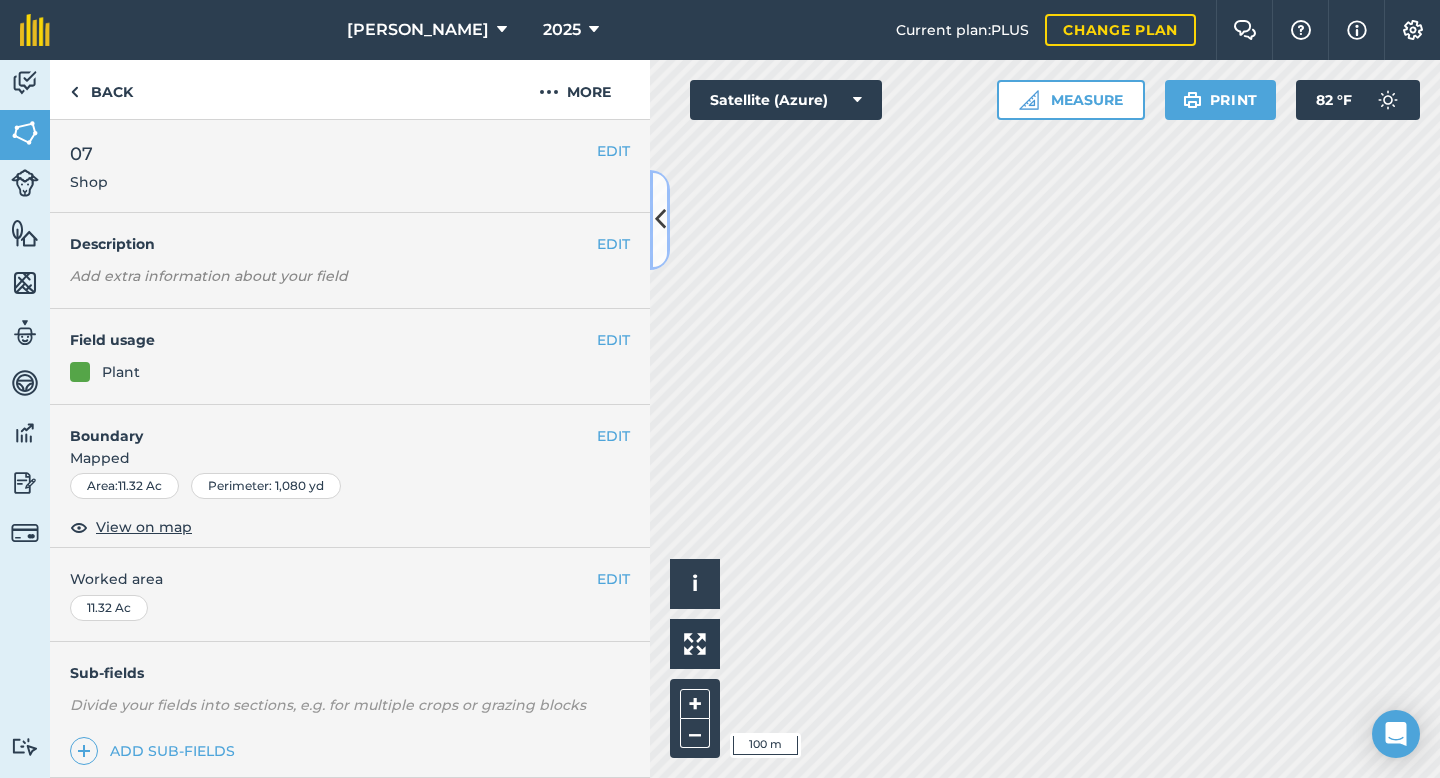 click at bounding box center (660, 219) 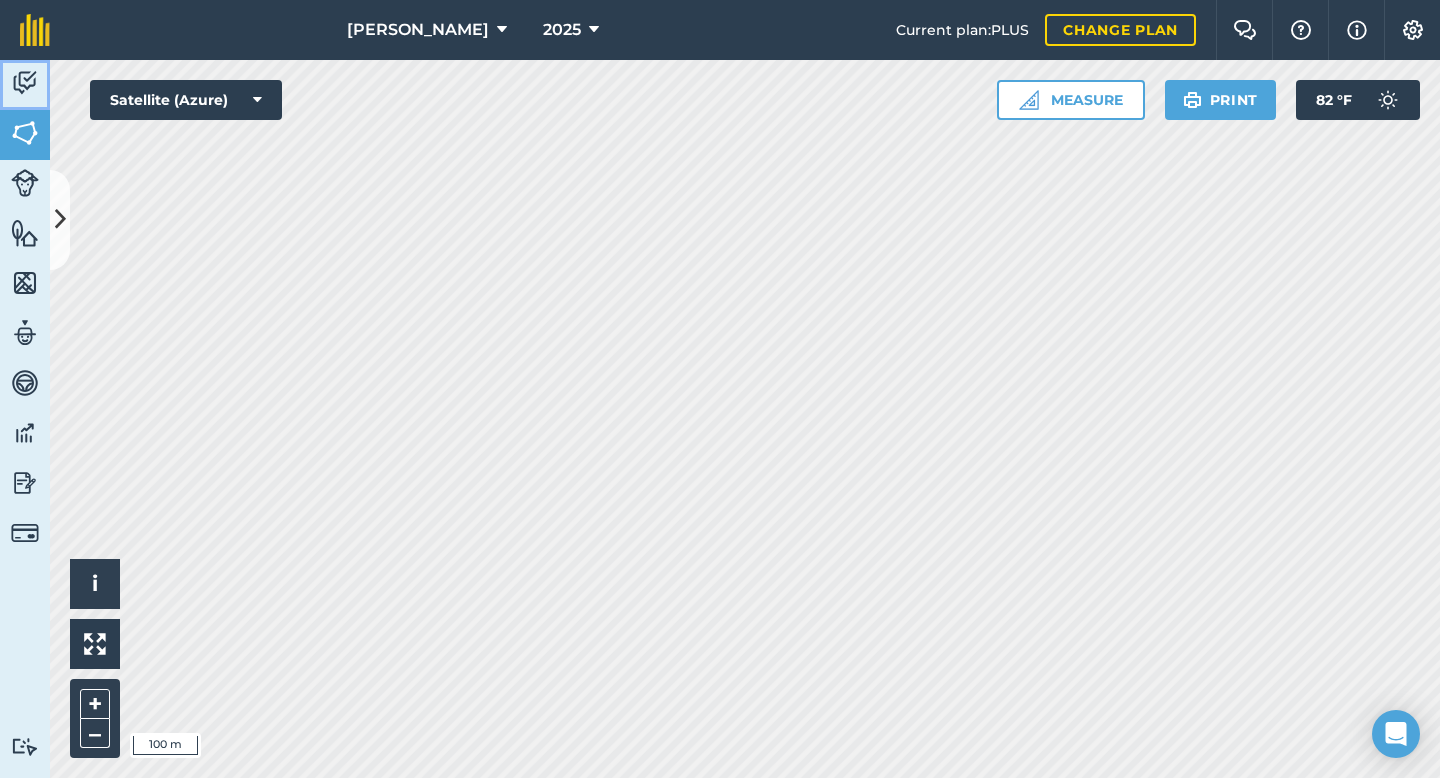 click at bounding box center [25, 83] 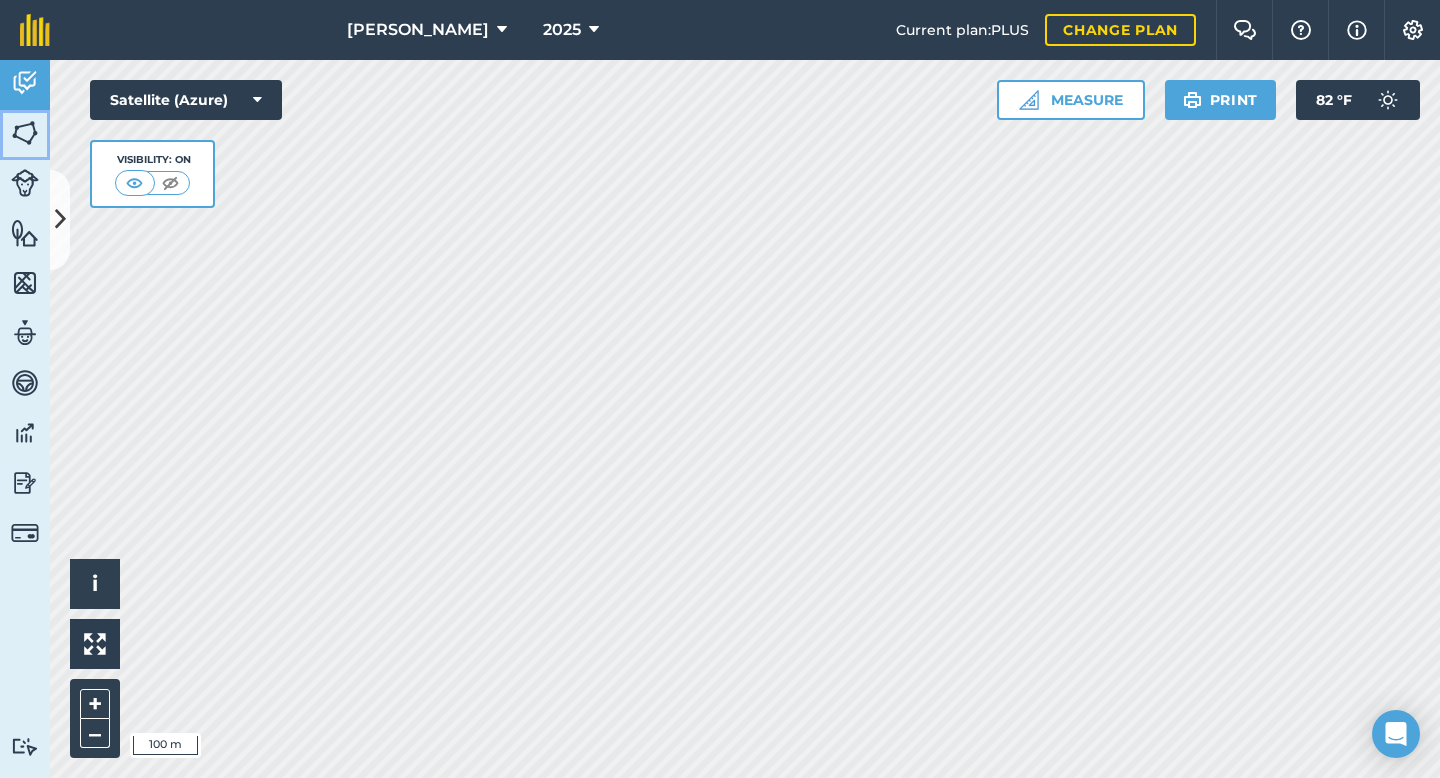 click at bounding box center (25, 133) 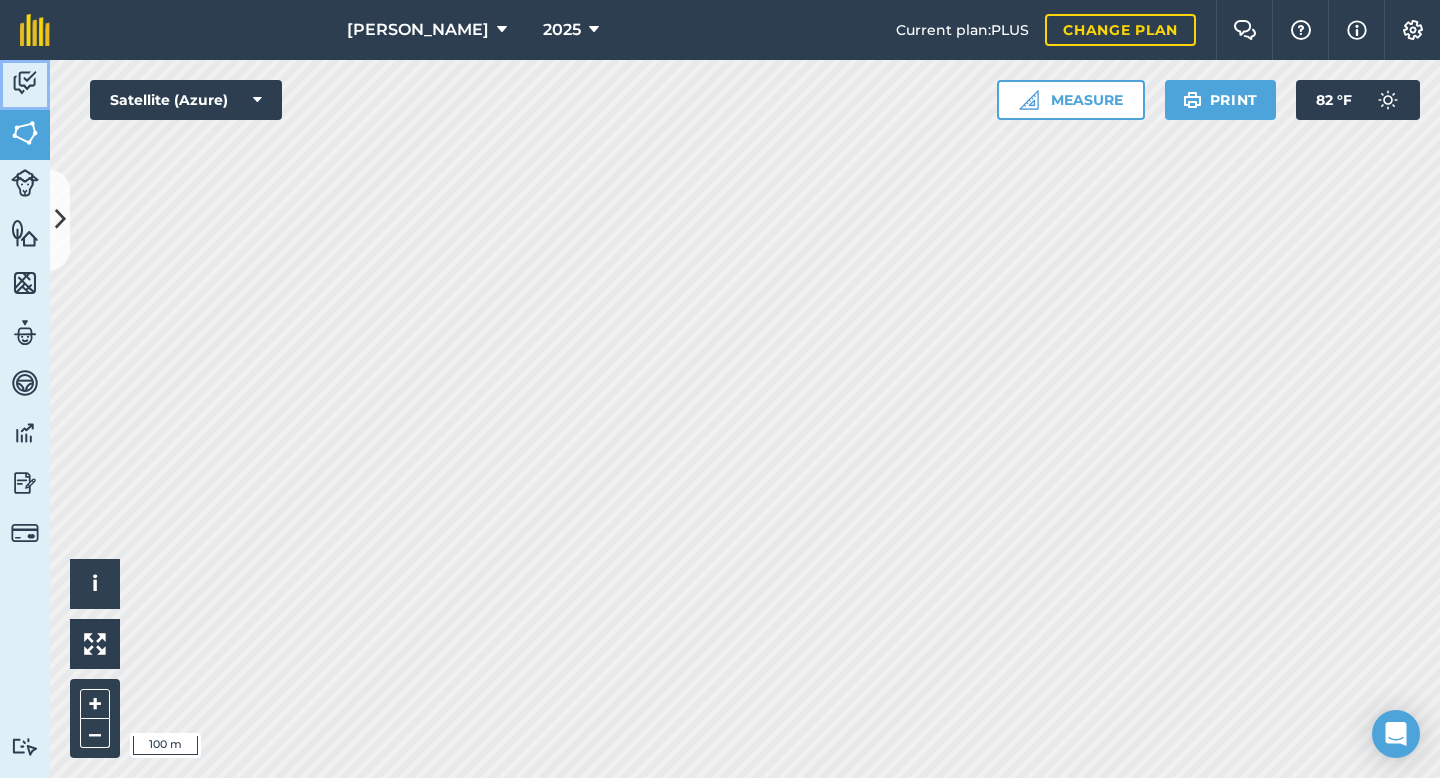 click at bounding box center (25, 83) 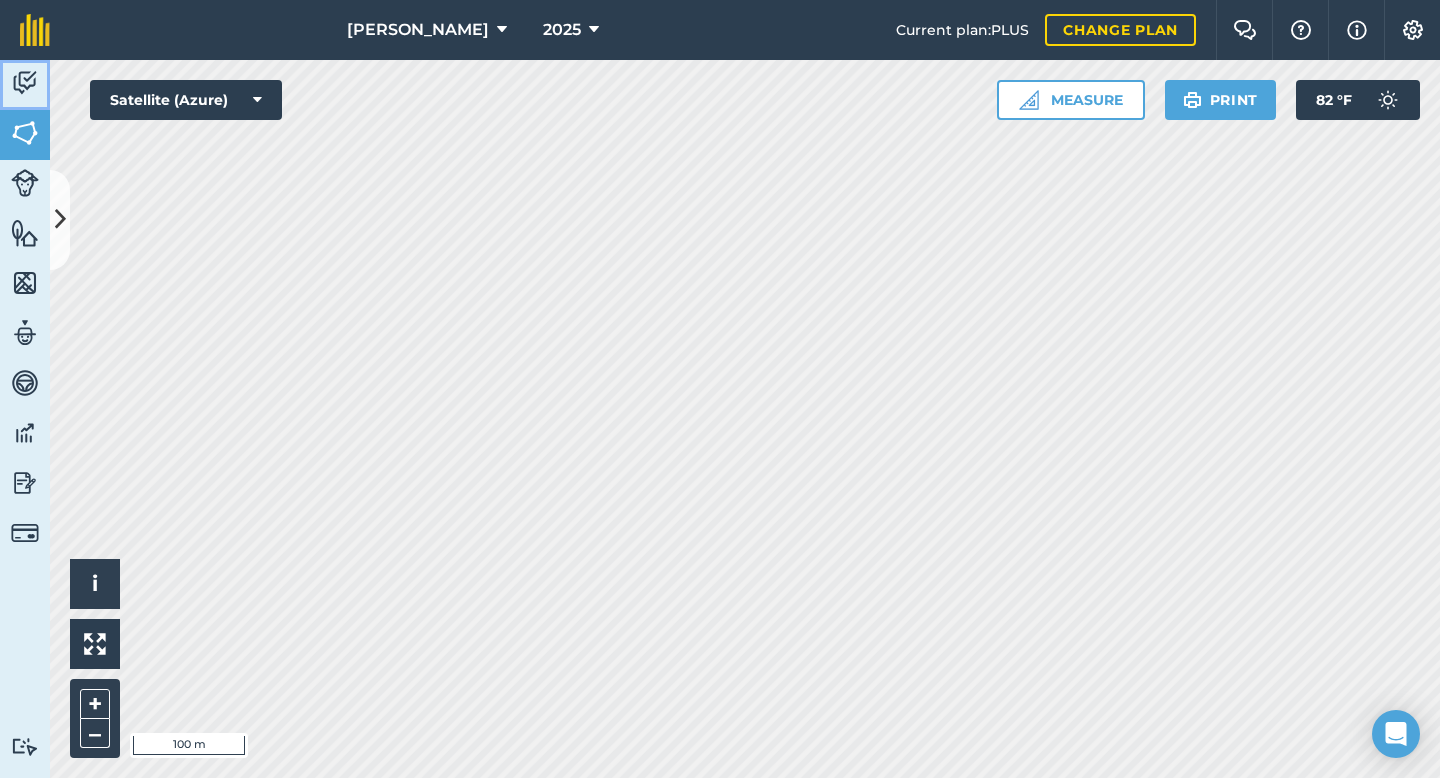 click at bounding box center (25, 83) 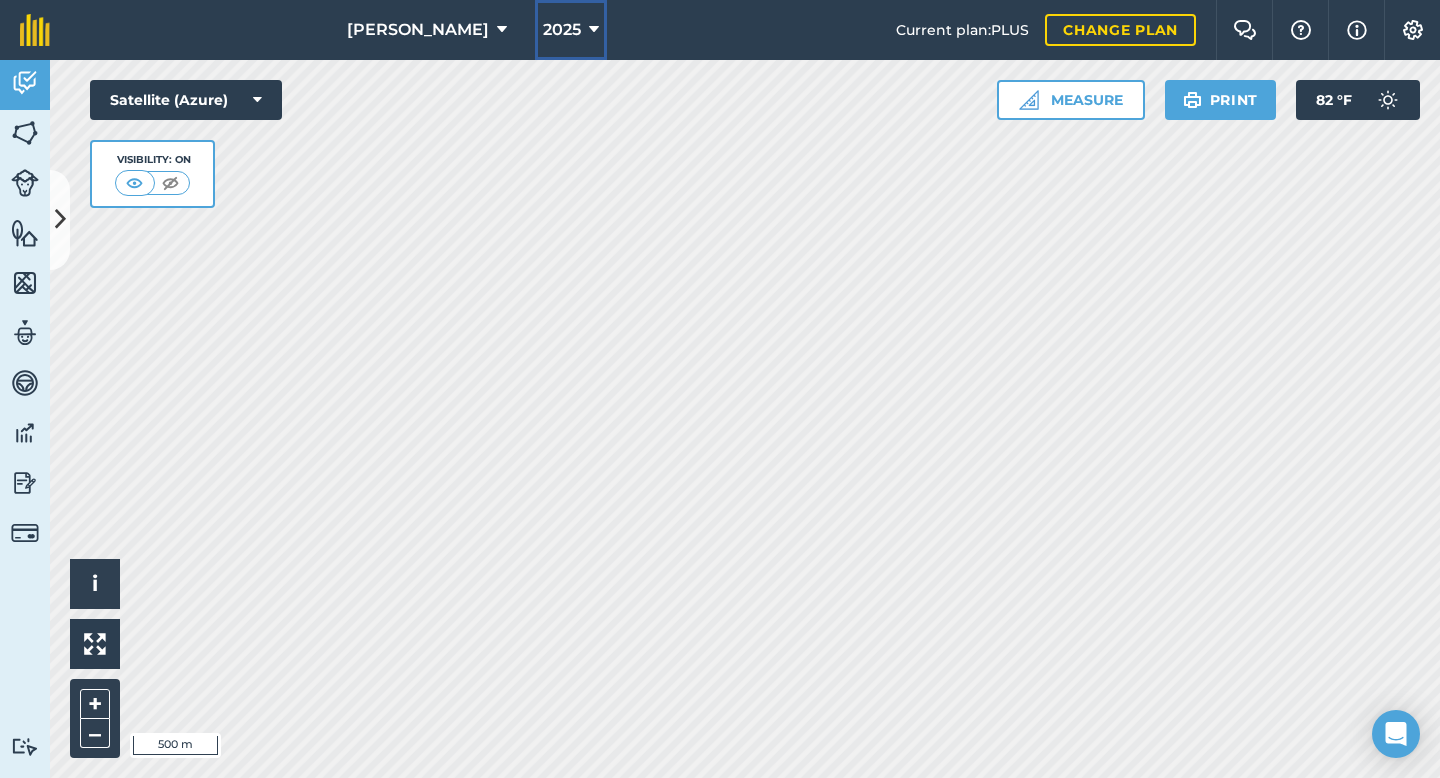 click on "2025" at bounding box center (571, 30) 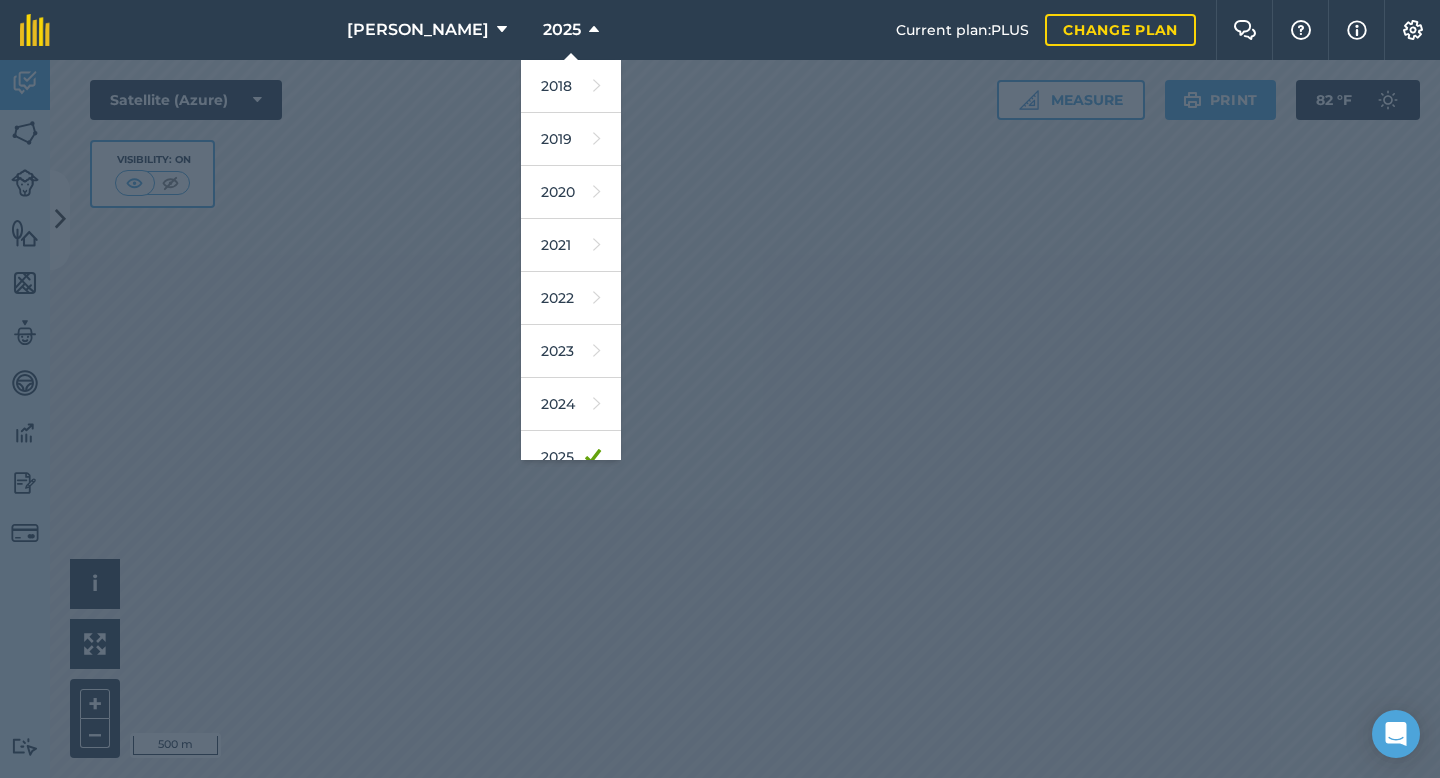 click at bounding box center [720, 419] 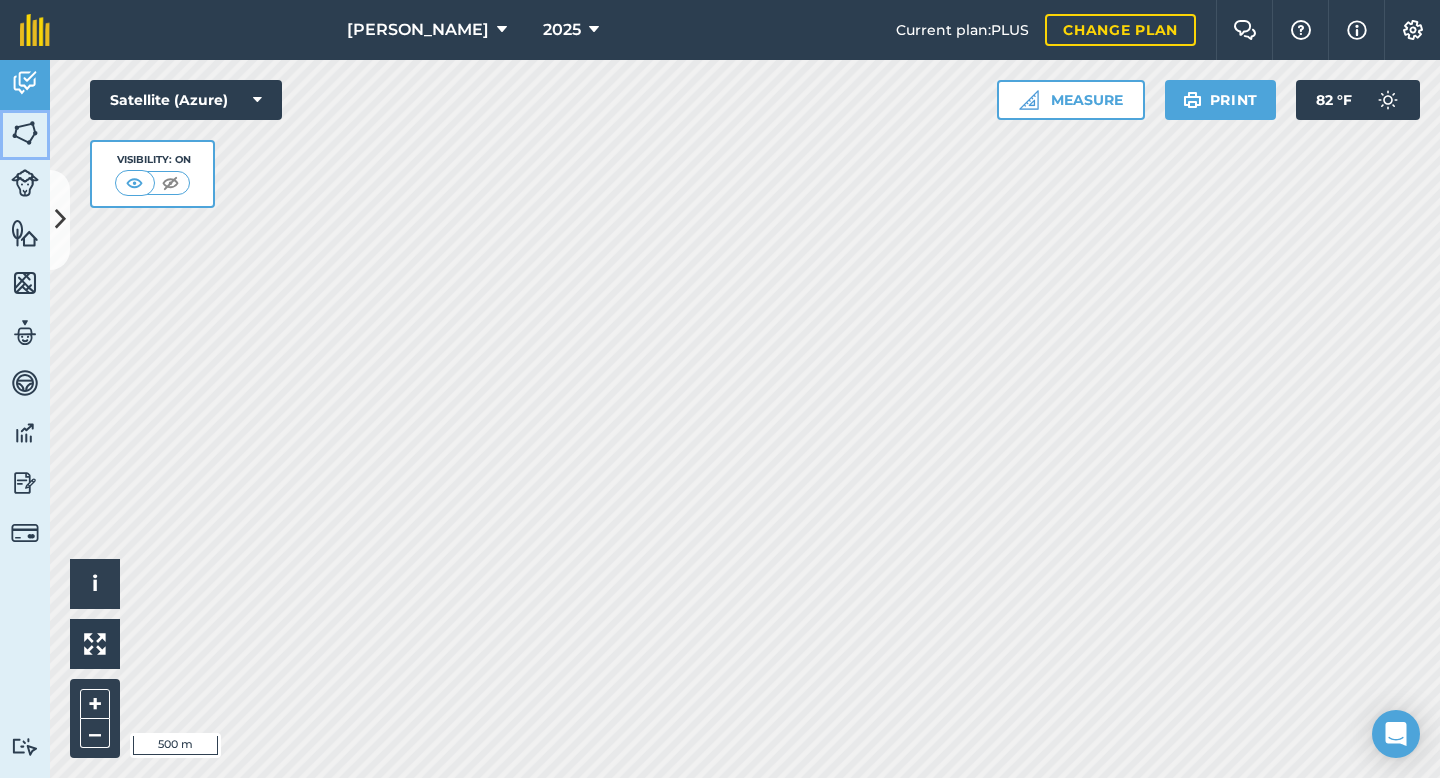 click at bounding box center (25, 133) 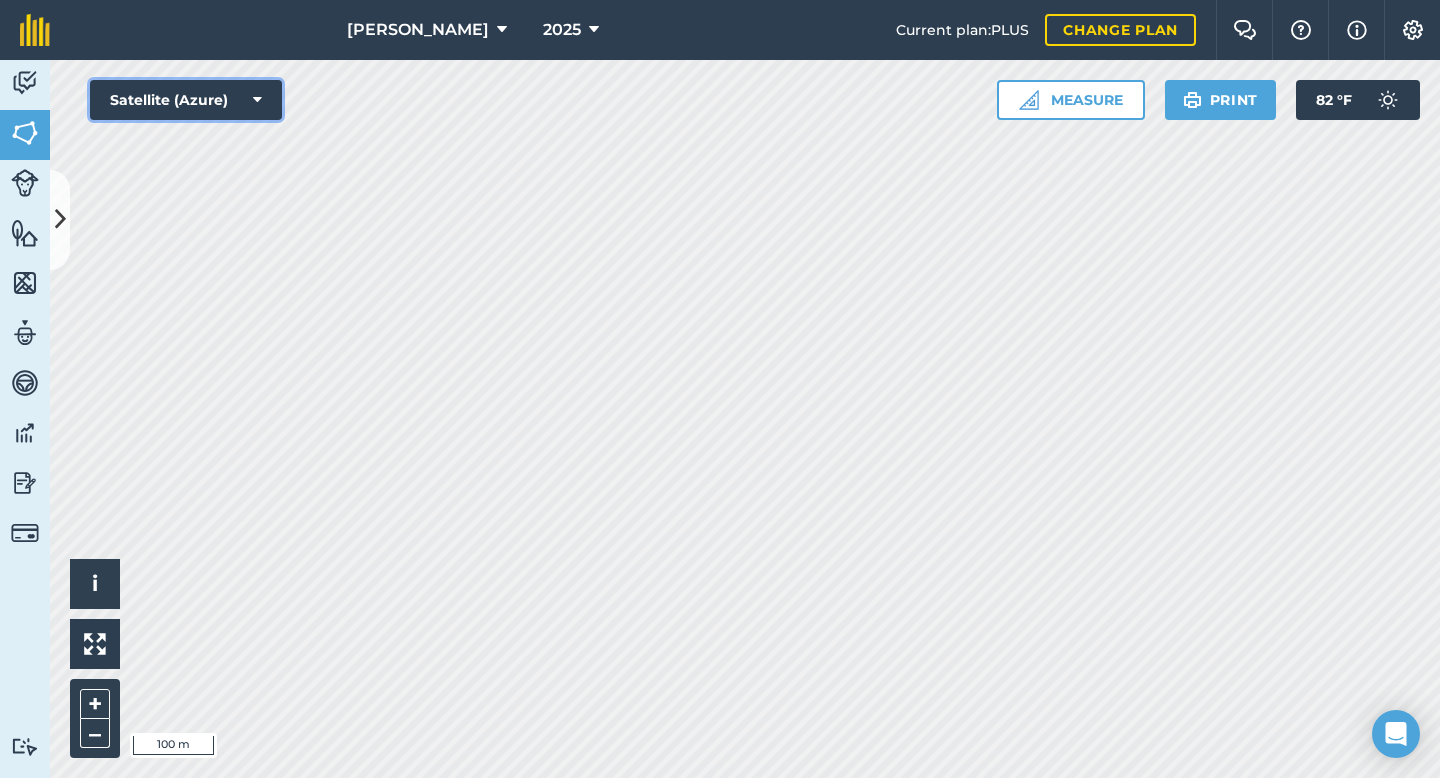 click on "Satellite (Azure)" at bounding box center (186, 100) 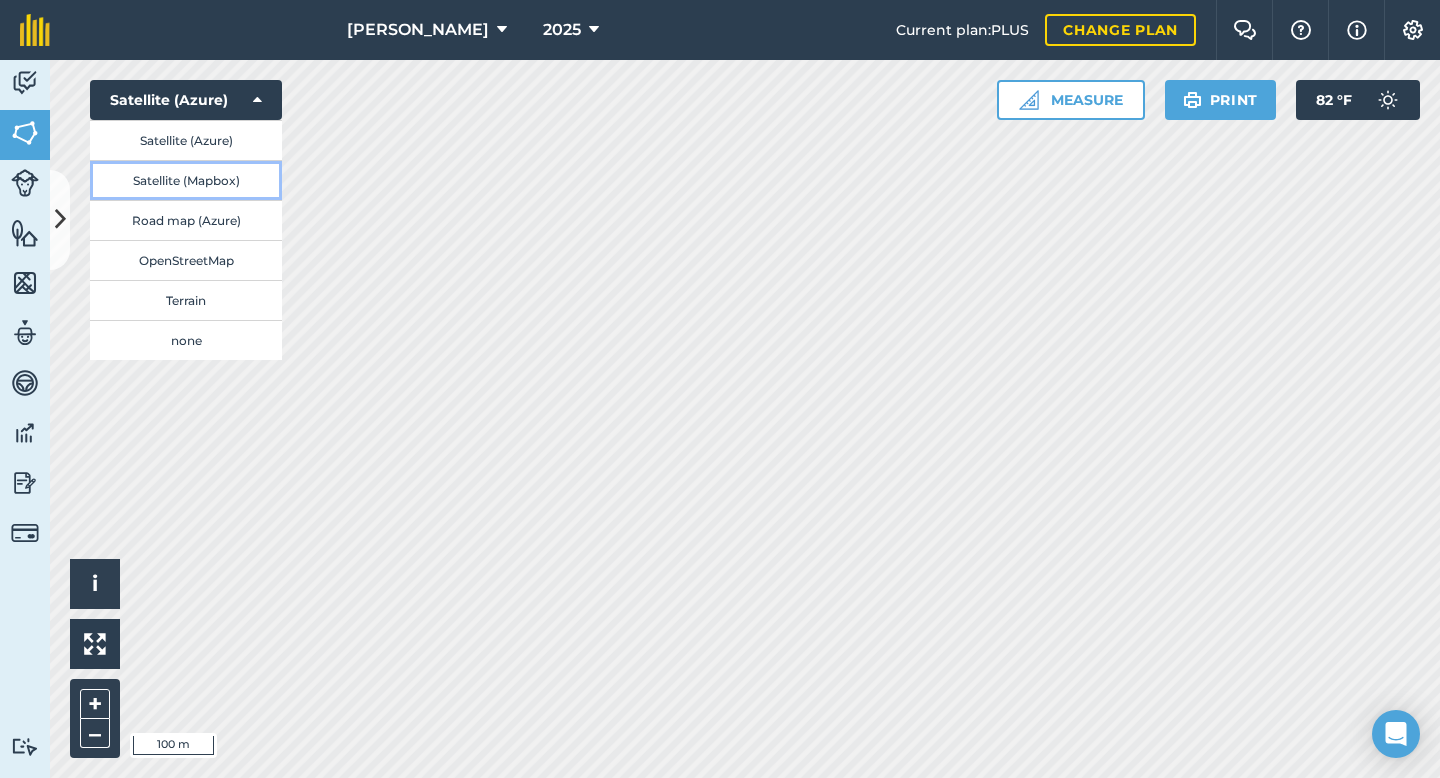 click on "Satellite (Mapbox)" at bounding box center (186, 180) 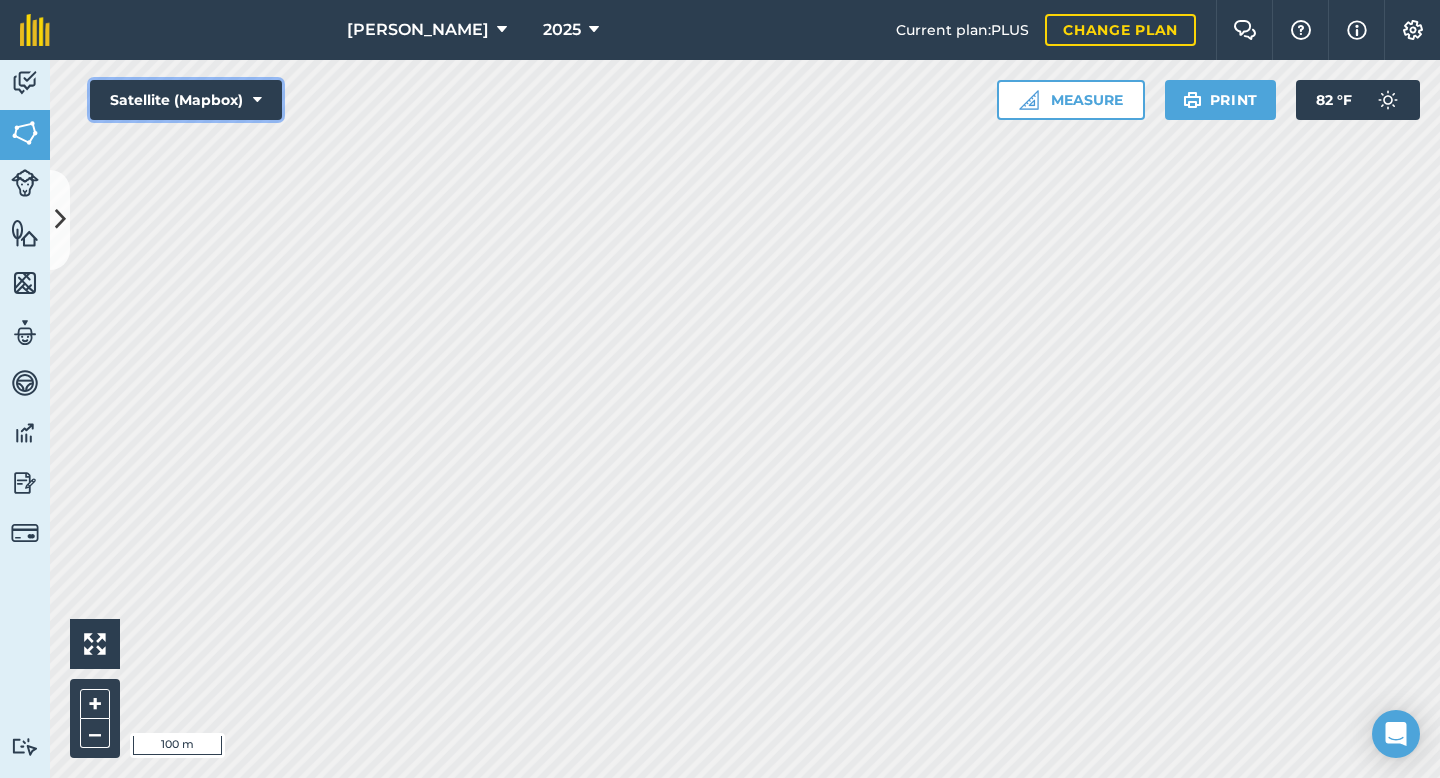 click on "Satellite (Mapbox)" at bounding box center [186, 100] 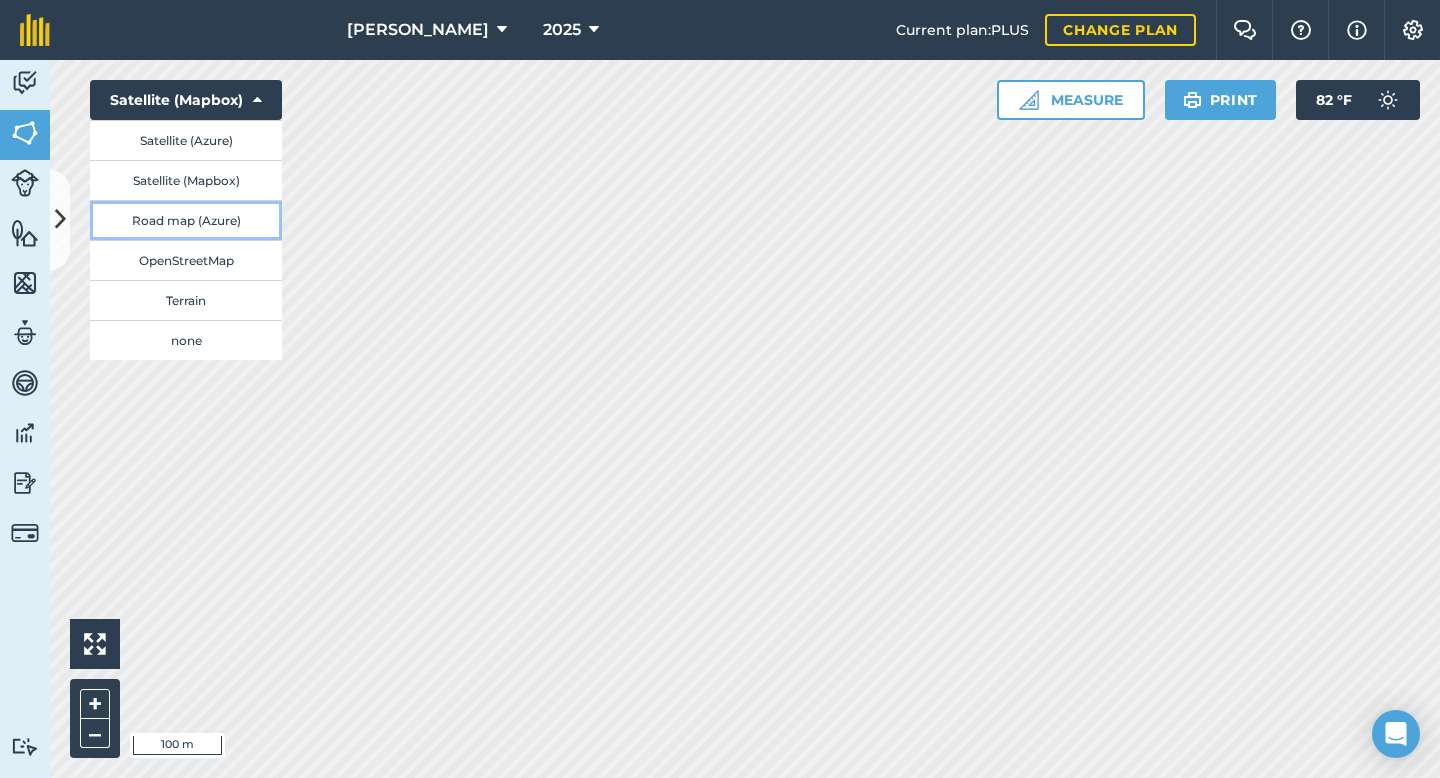 click on "Road map (Azure)" at bounding box center [186, 220] 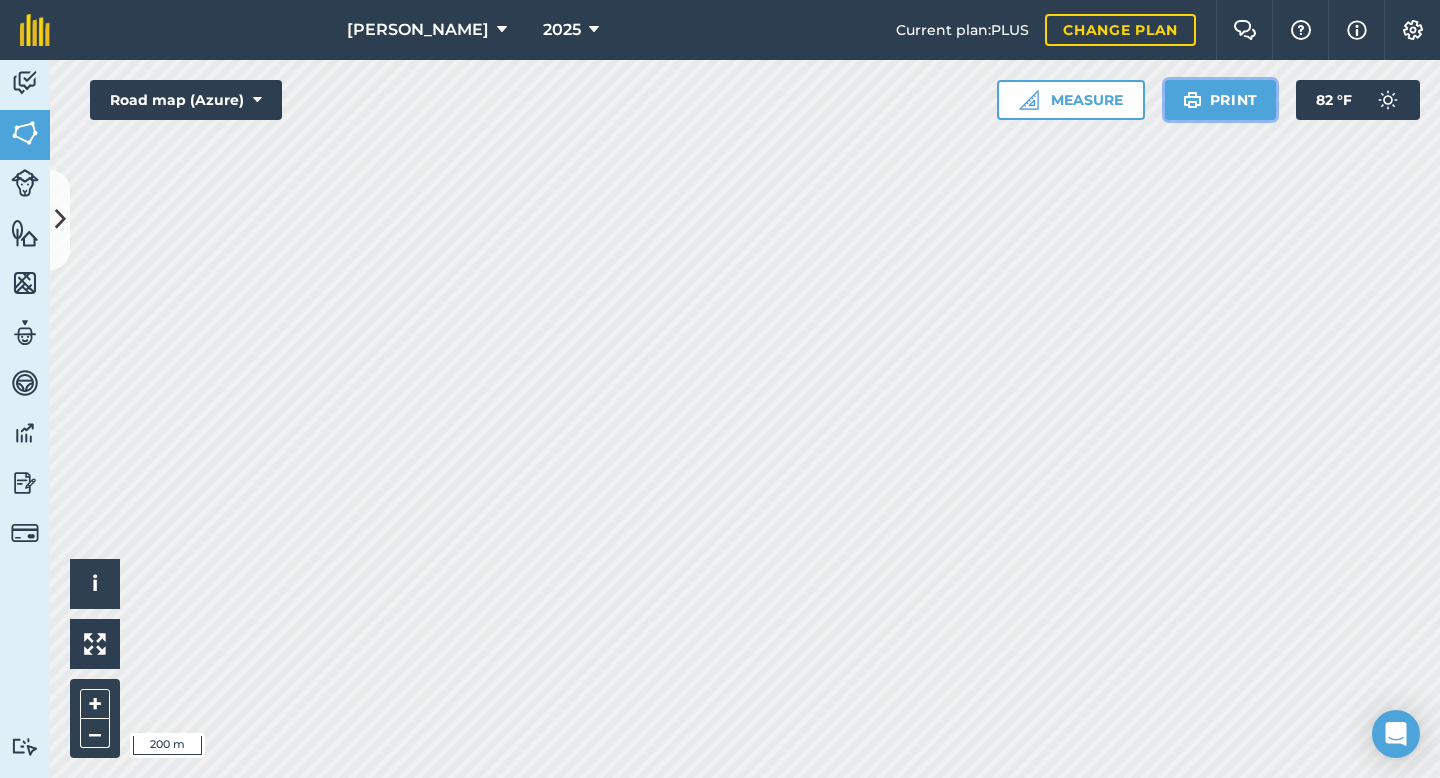 click on "Print" at bounding box center (1221, 100) 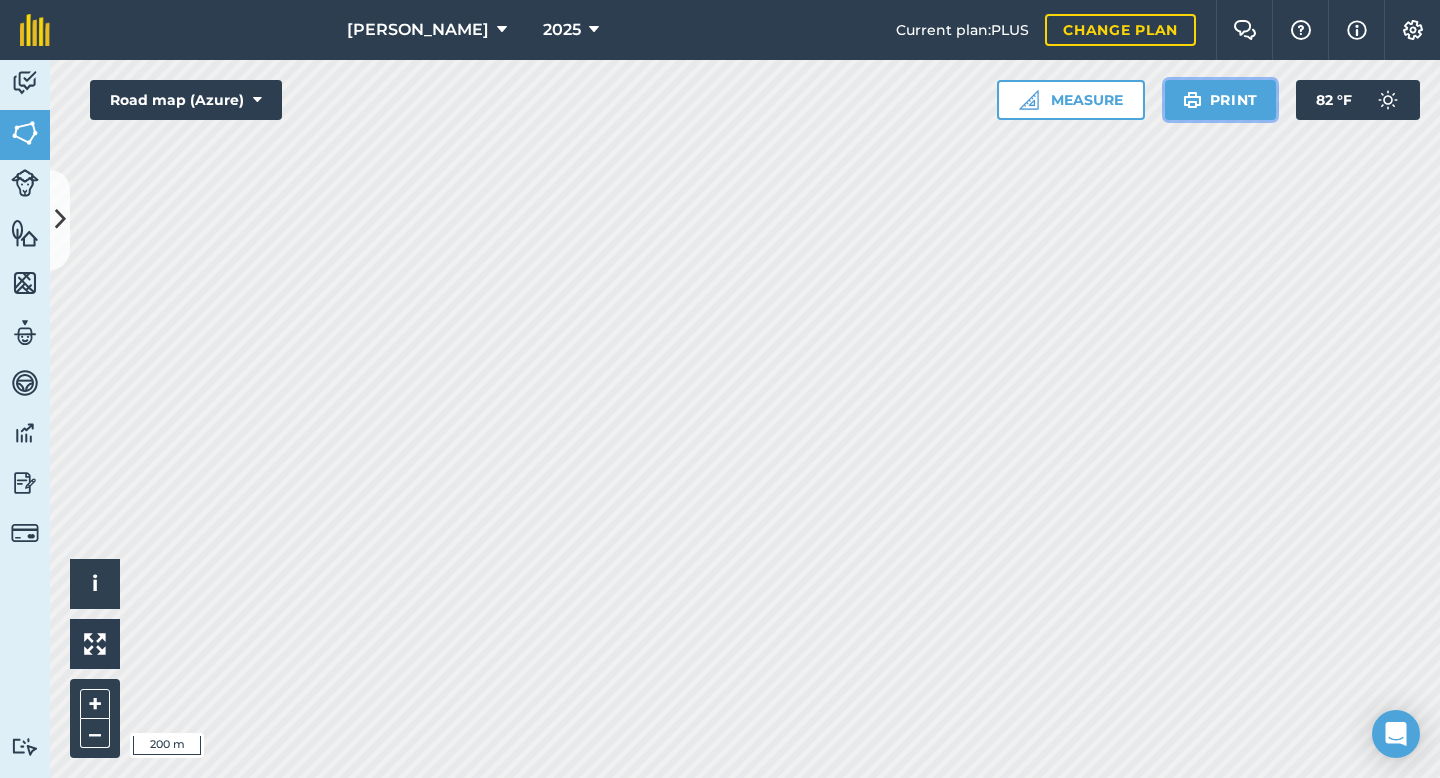 click on "Print" at bounding box center [1221, 100] 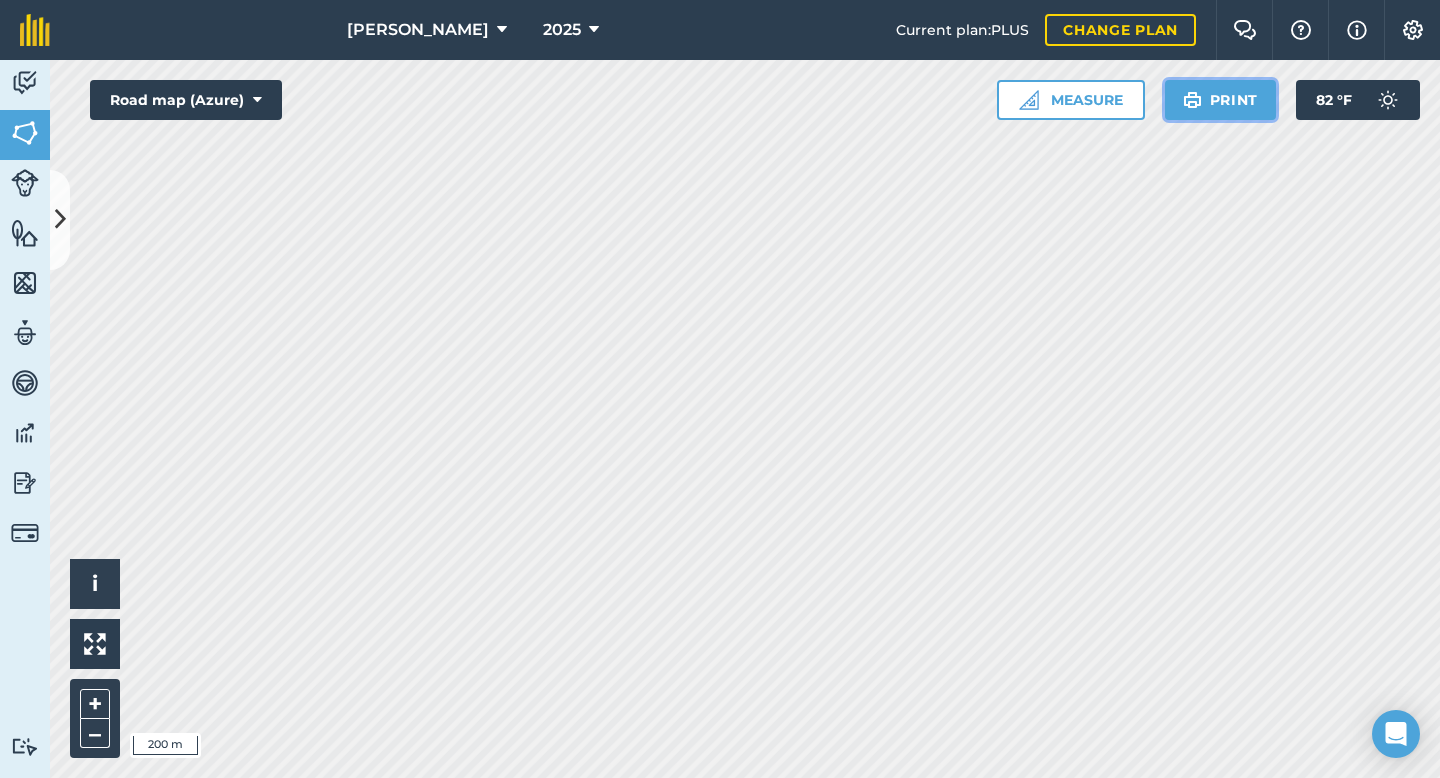 click on "Print" at bounding box center [1221, 100] 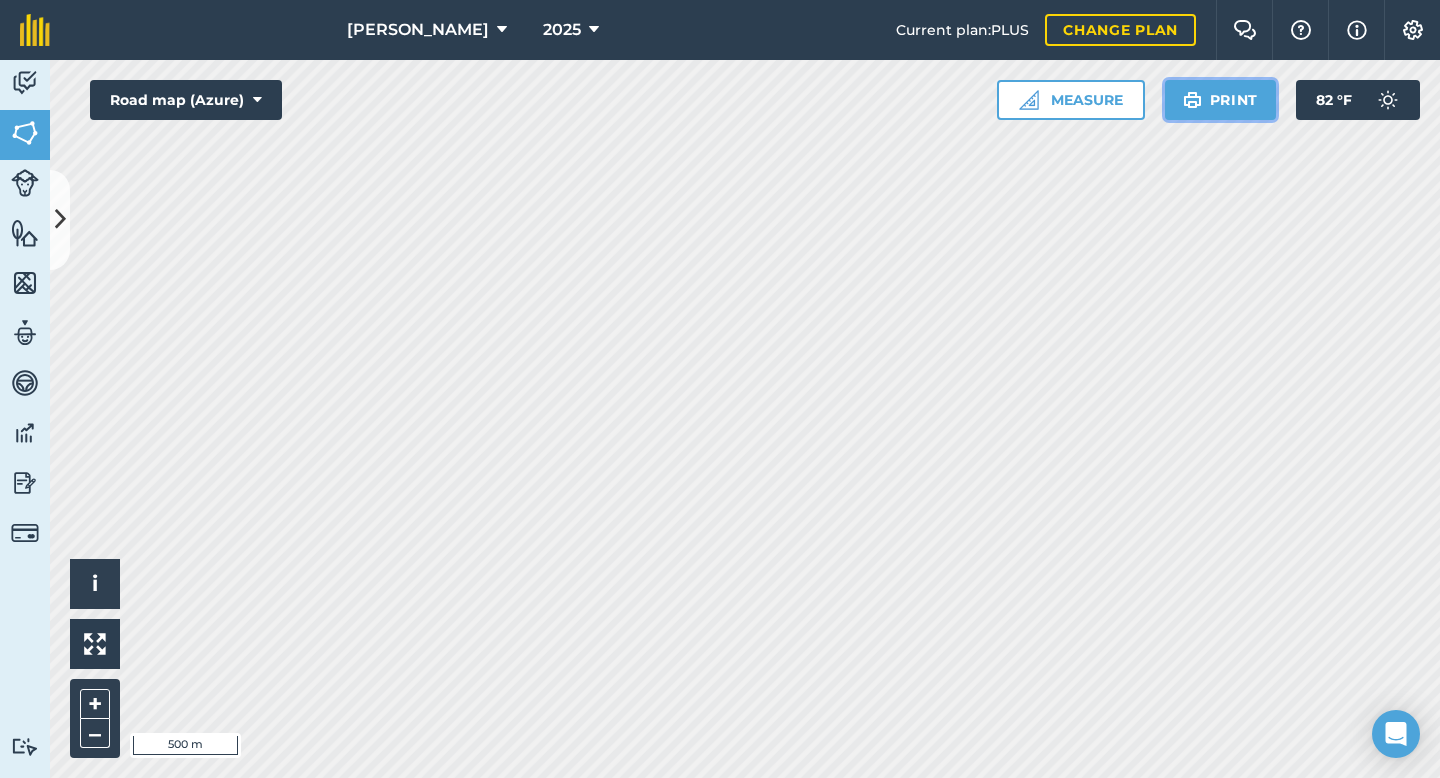 click on "Print" at bounding box center [1221, 100] 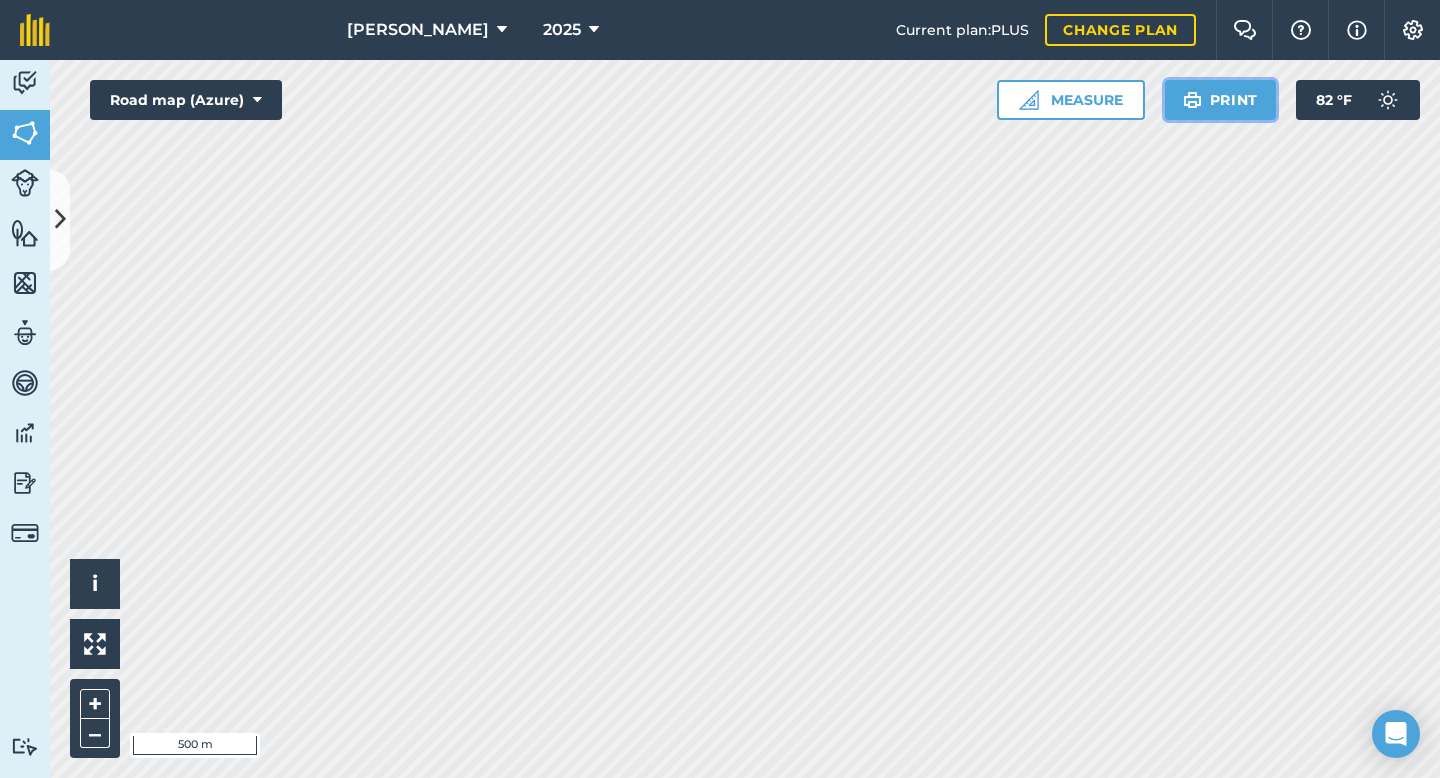 click on "Print" at bounding box center [1221, 100] 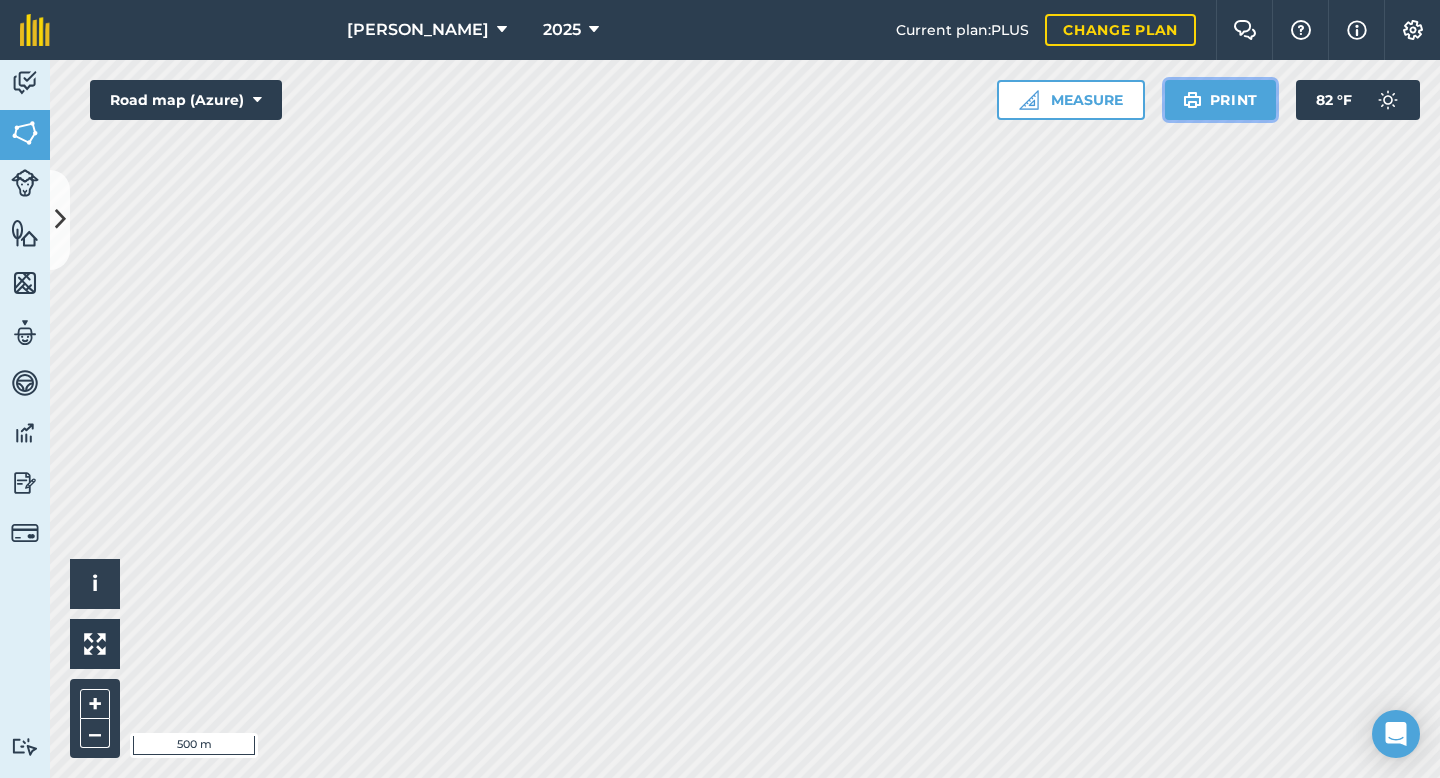 click on "Print" at bounding box center (1221, 100) 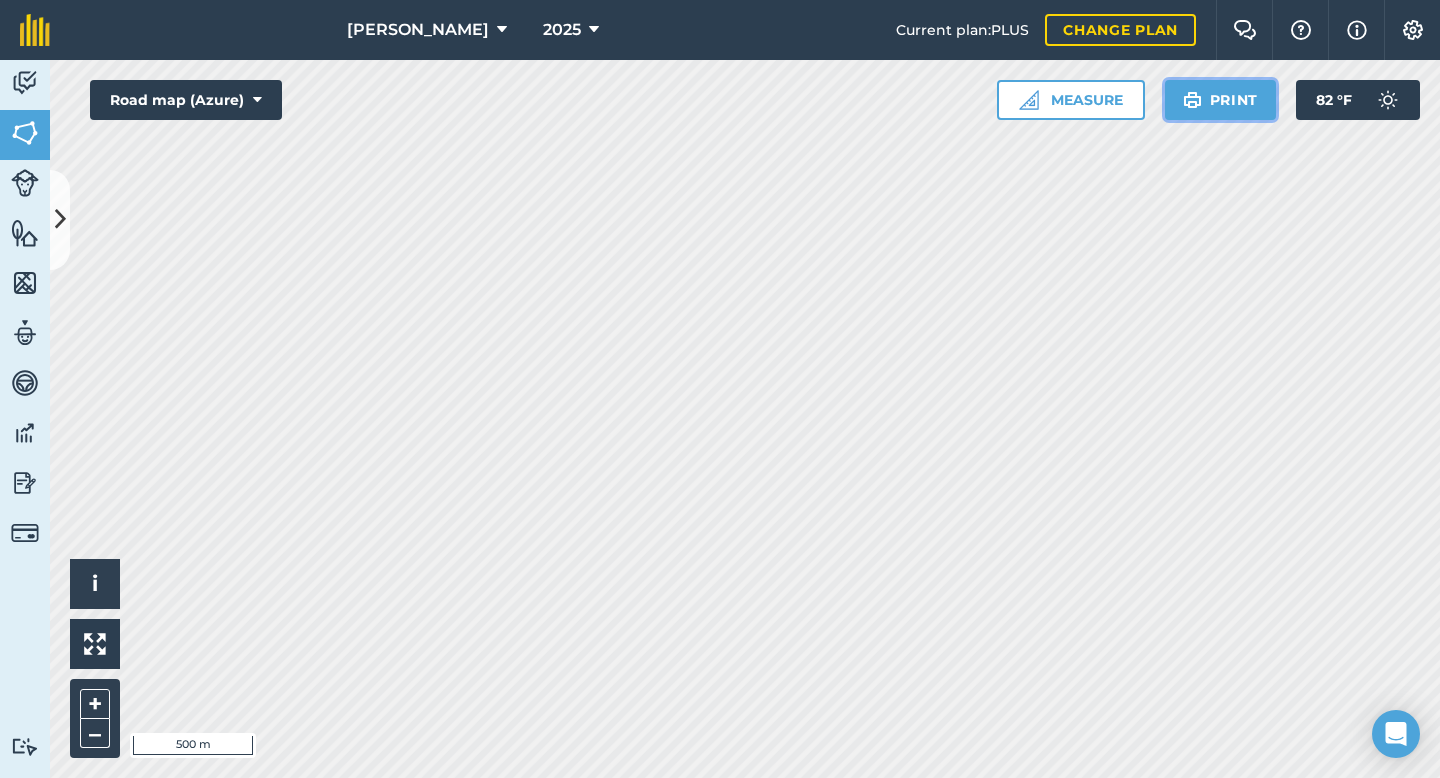 click on "Print" at bounding box center (1221, 100) 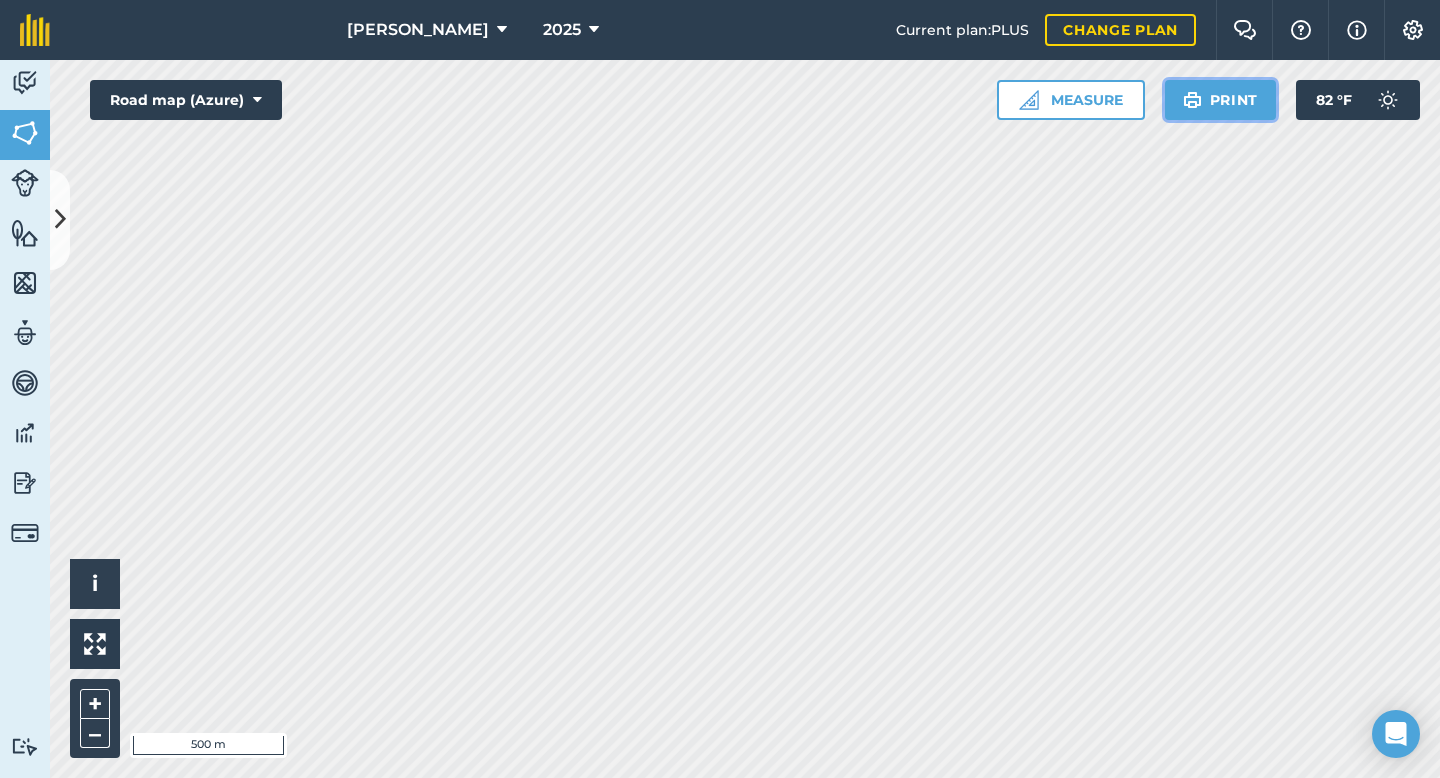 click at bounding box center [1192, 100] 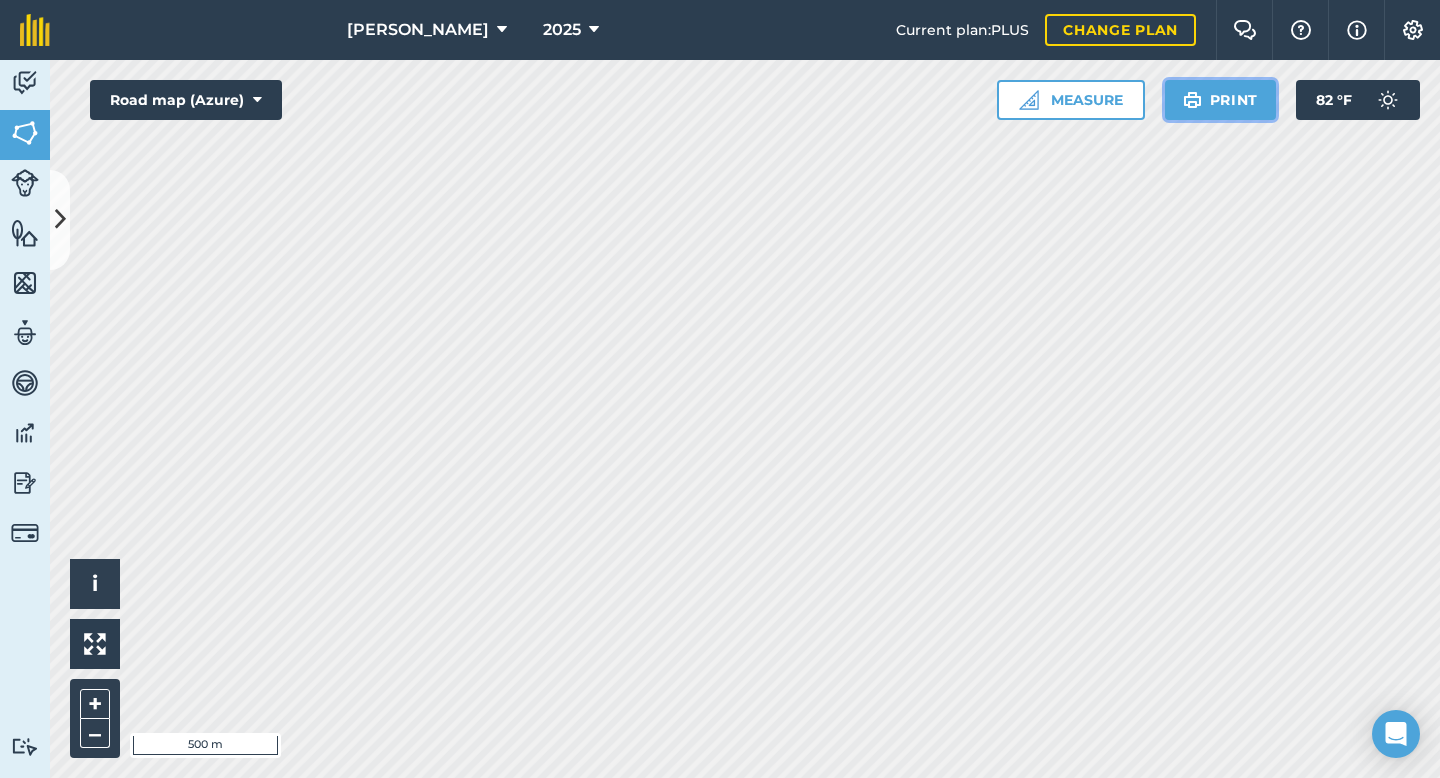 click on "Print" at bounding box center [1221, 100] 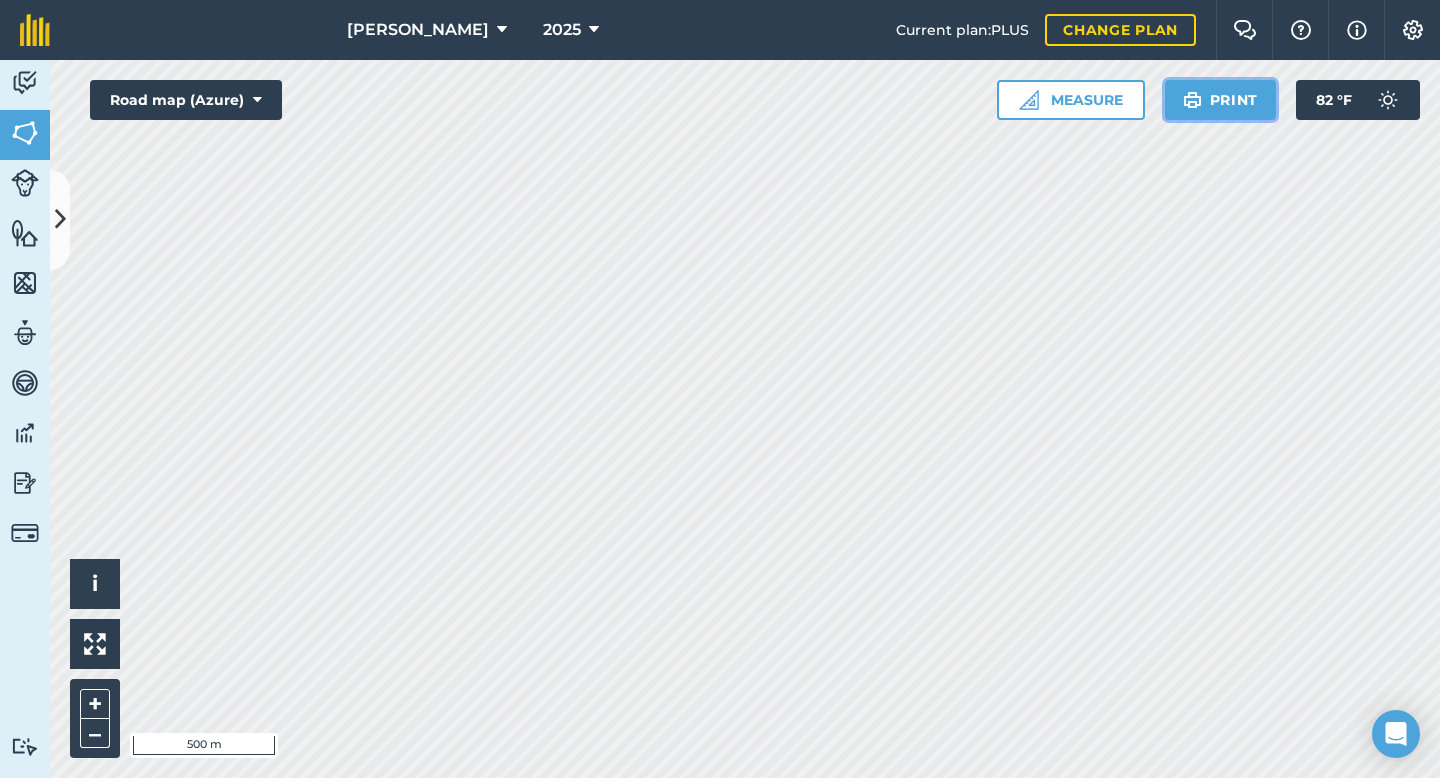 click on "Print" at bounding box center [1221, 100] 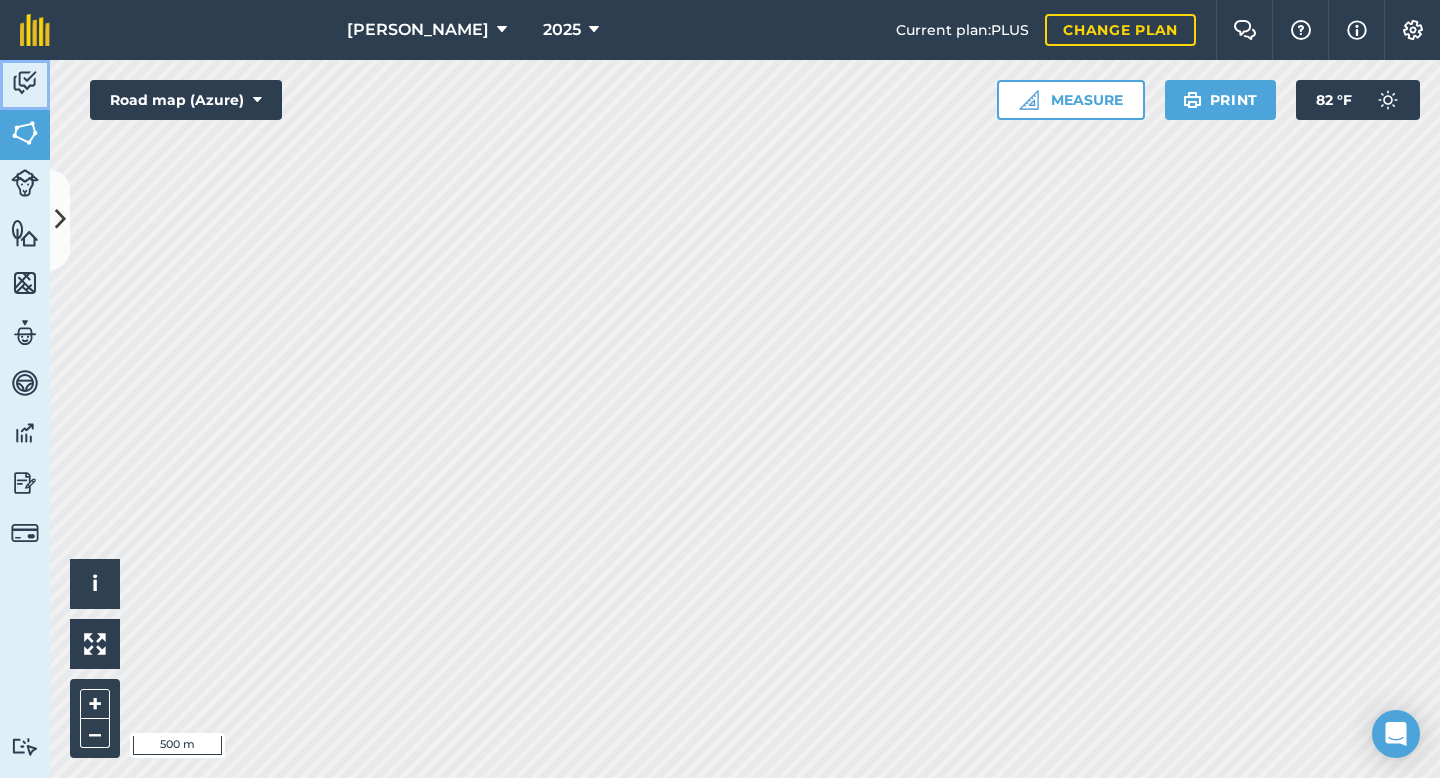click at bounding box center [25, 83] 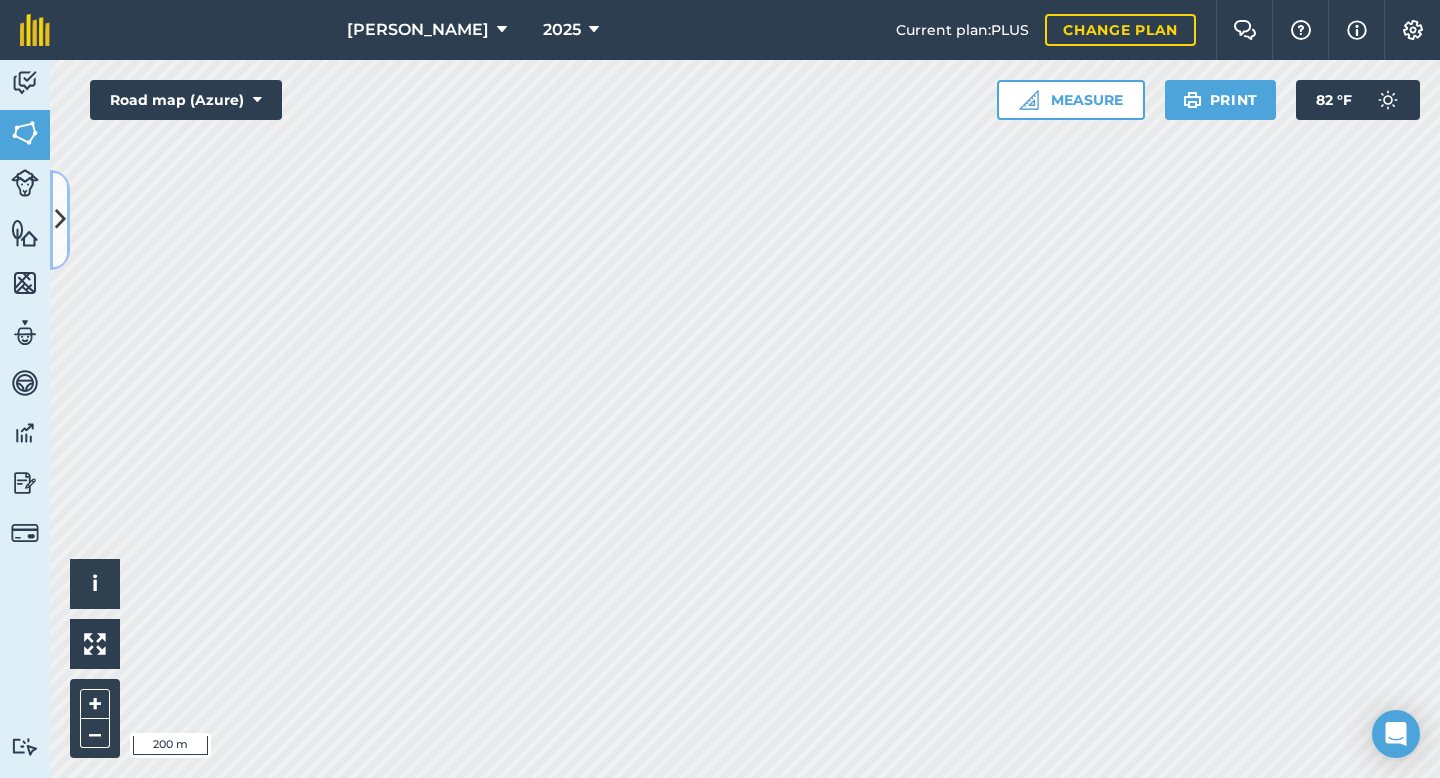 click at bounding box center (60, 219) 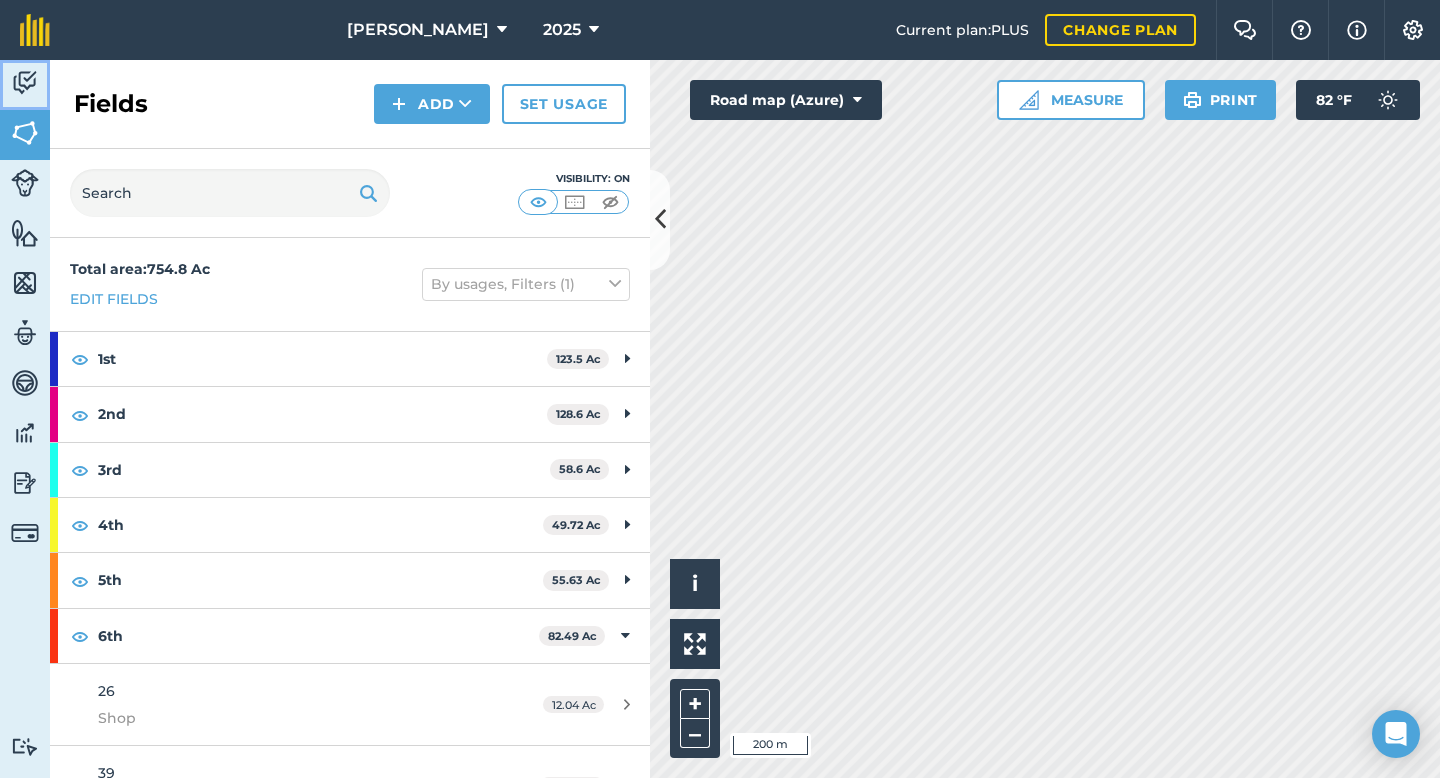 click at bounding box center (25, 83) 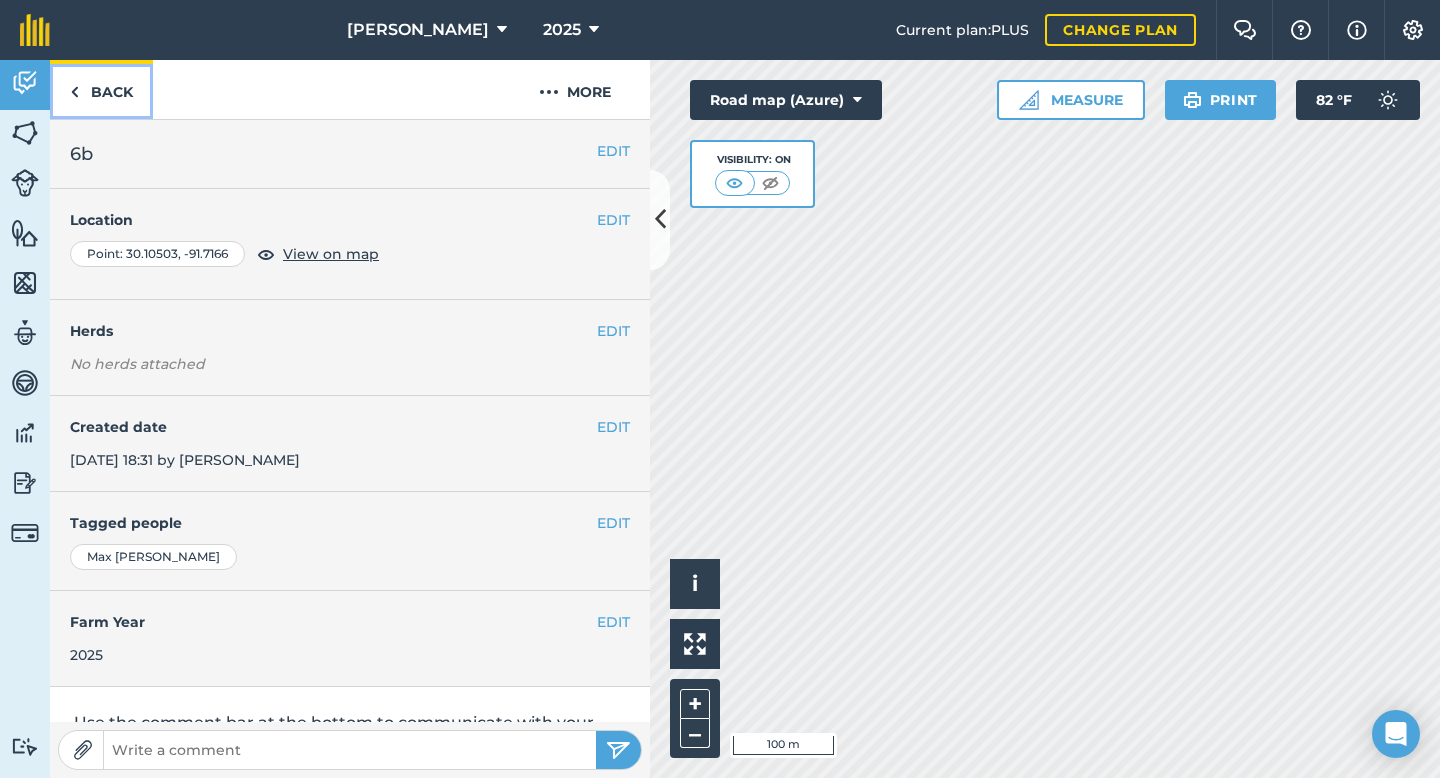click on "Back" at bounding box center [101, 89] 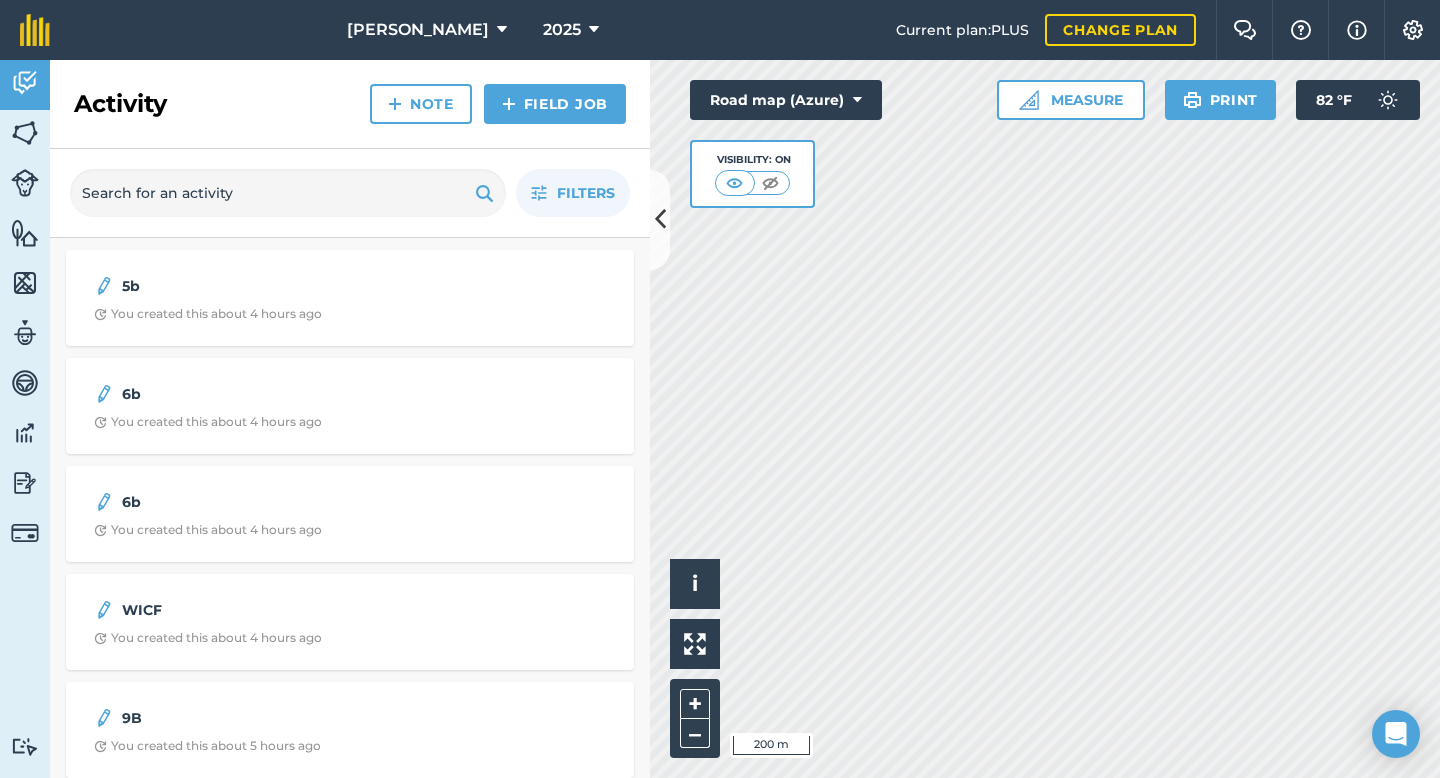 click on "[PERSON_NAME] 2025 Current plan :  PLUS   Change plan Farm Chat Help Info Settings [PERSON_NAME]  -  2025 Reproduced with the permission of  Microsoft Printed on  [DATE] Field usages No usage set 1st 2nd 3rd 4th 5th 6th Fallow Plant Activity Fields Livestock Features Maps Team Vehicles Data Reporting Billing Tutorials Tutorials Activity   Note   Field Job Filters 5b You created this about 4 hours ago 6b You created this about 4 hours ago 6b You created this about 4 hours ago WICF You created this about 4 hours ago 9B You created this about 5 hours ago 6b You created this about 5 hours ago 5b You created this about 5 hours ago 7b  You created this about 5 hours ago 6b You created this about 5 hours ago 7B You created this about 5 hours ago 6b You created this about 5 hours ago 4 MR You created this about 5 hours ago 8b You created this about 5 hours ago 6b You created this about 5 hours ago WICF You created this about 6 hours ago 4b You created this about 6 hours ago 5b You created this [DATE] 5b 5b" at bounding box center [720, 389] 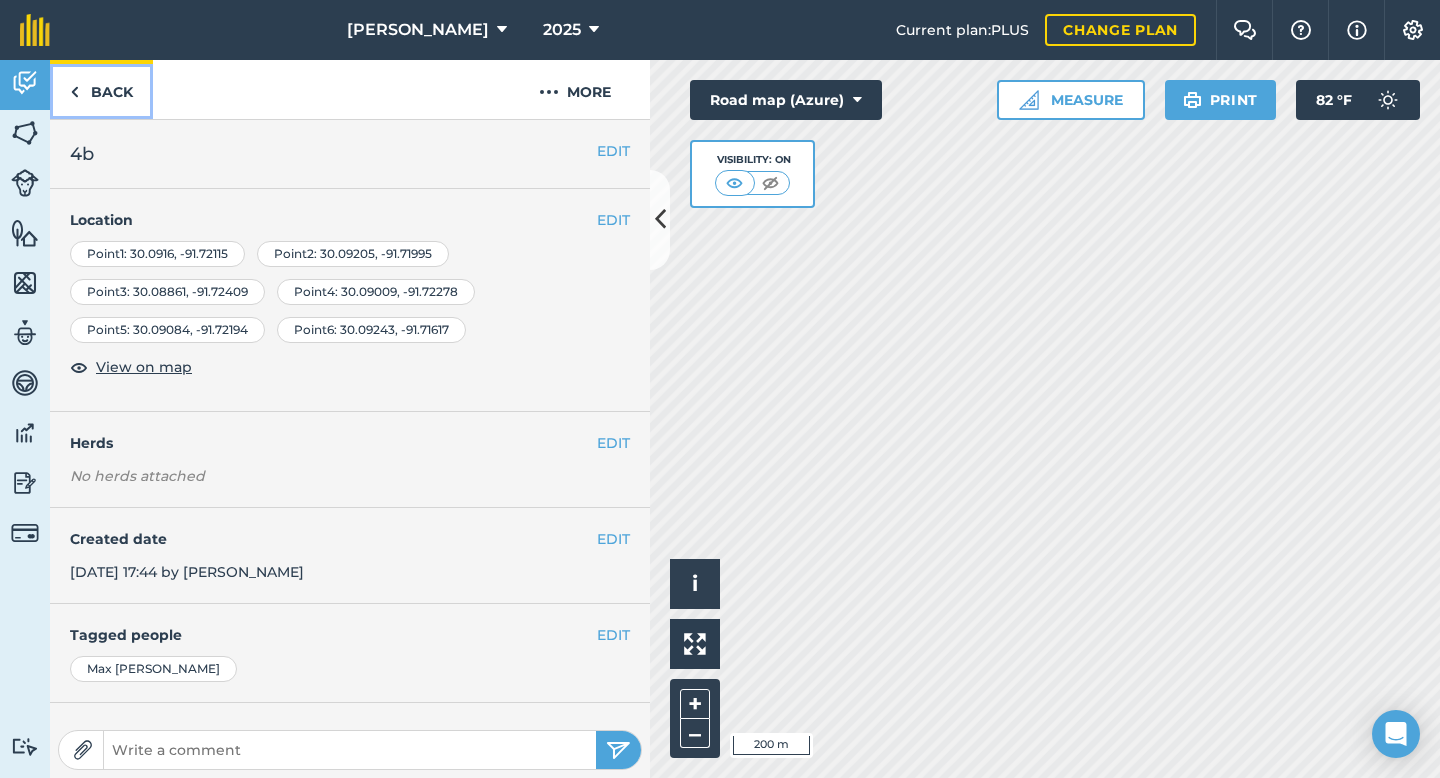 click on "Back" at bounding box center (101, 89) 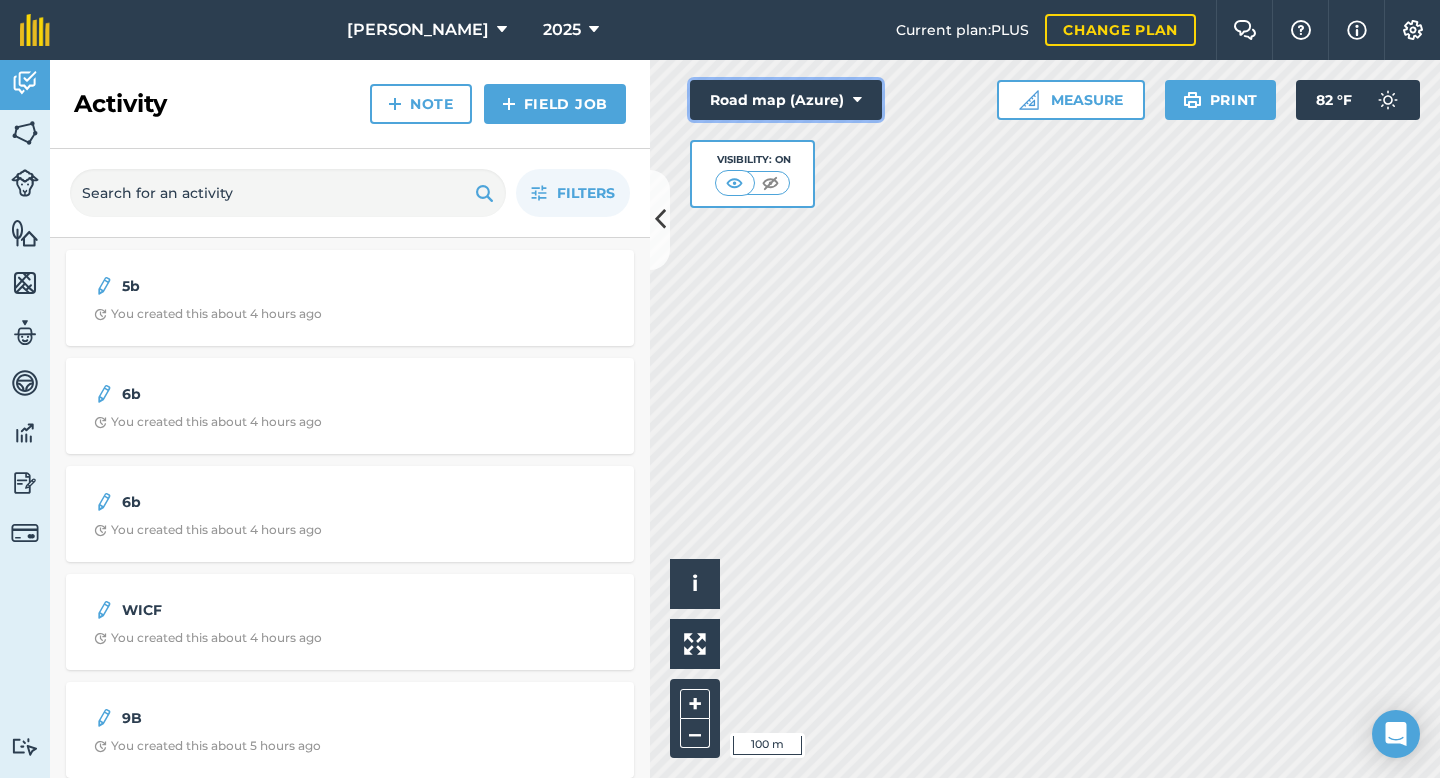 click on "Road map (Azure)" at bounding box center [786, 100] 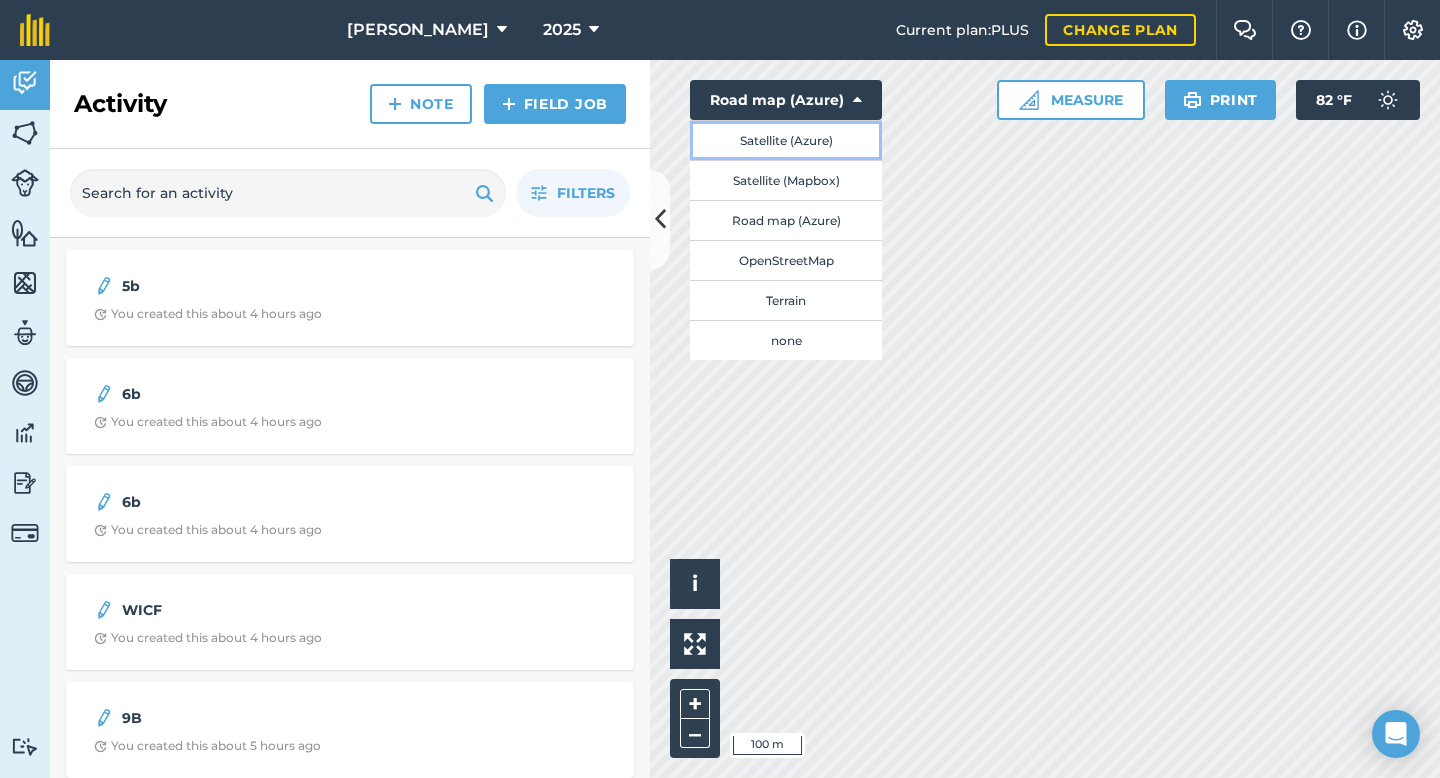click on "Satellite (Azure)" at bounding box center [786, 140] 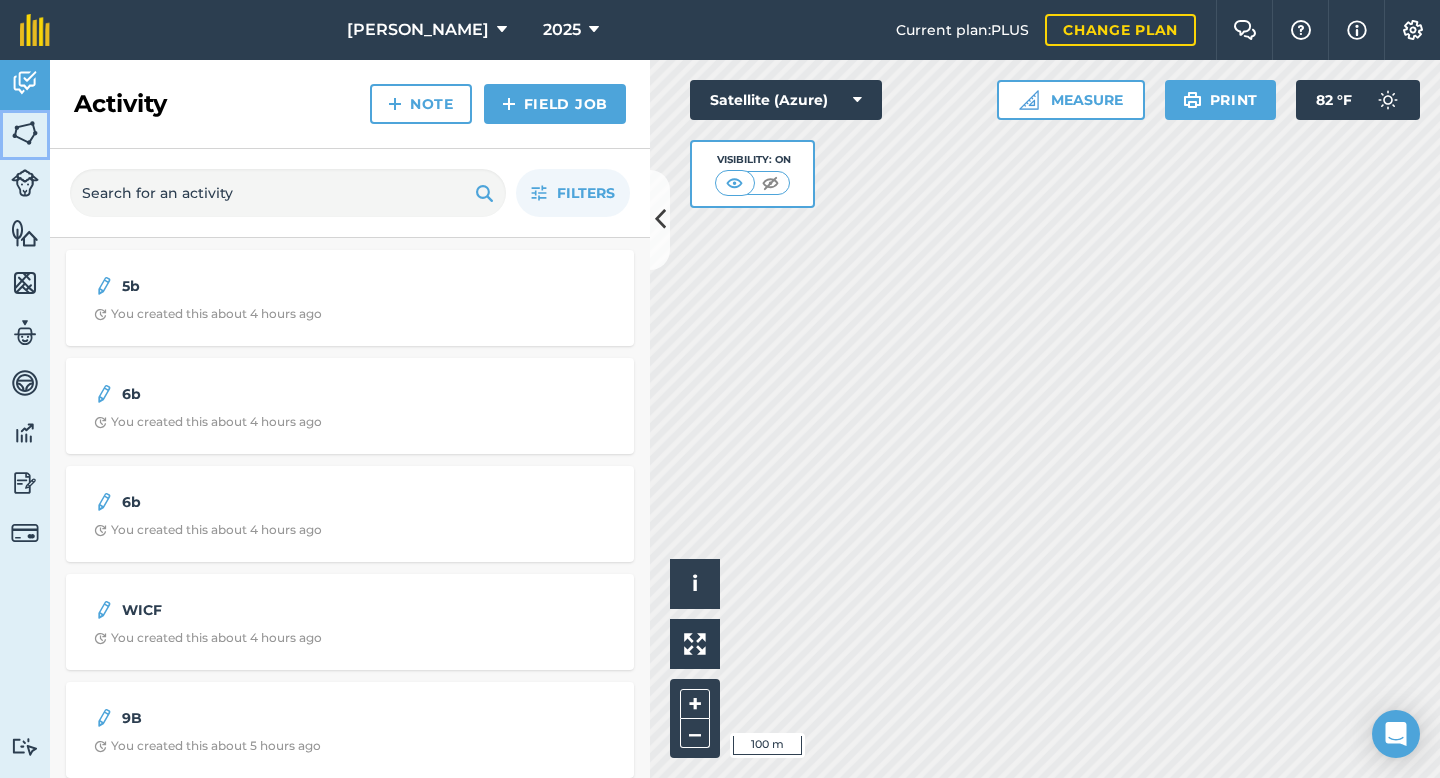 click at bounding box center (25, 133) 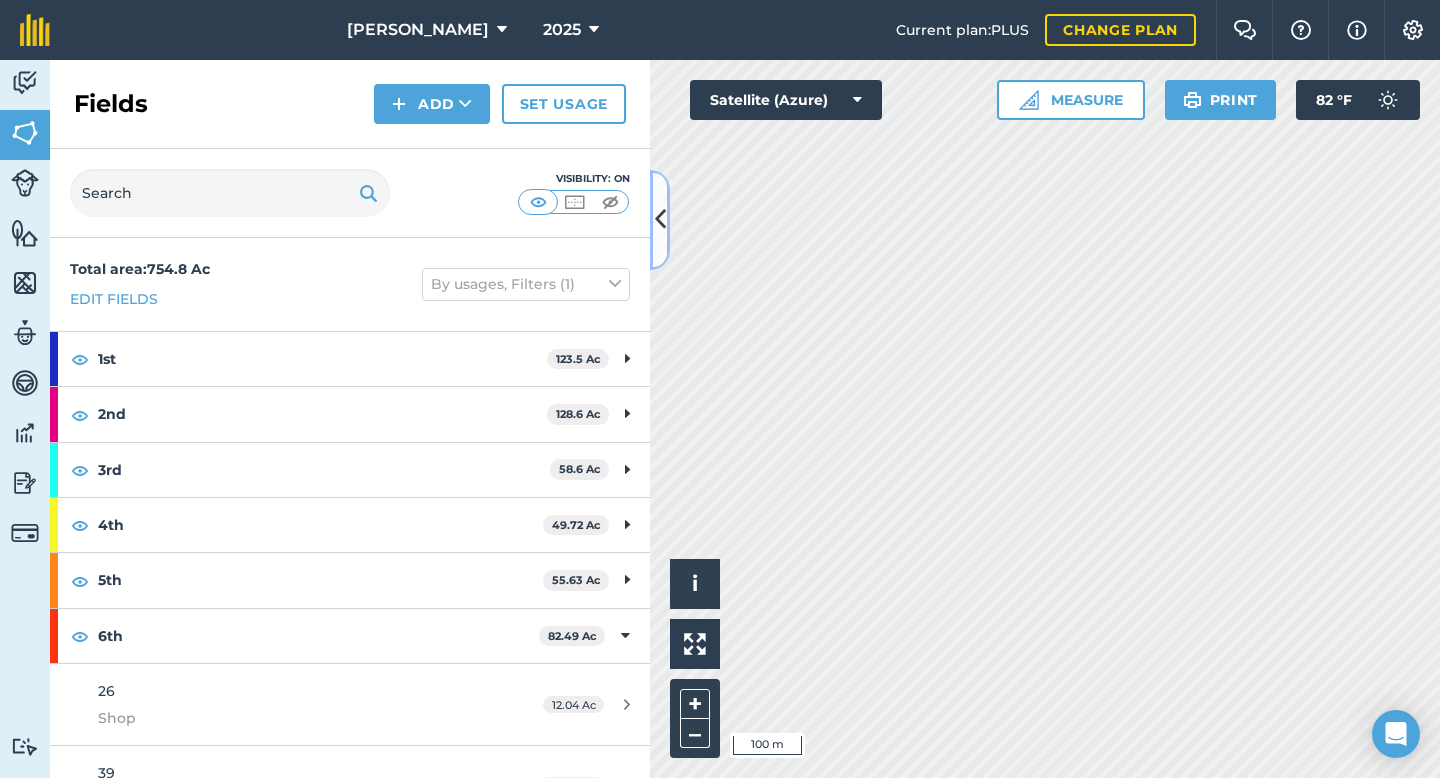 click at bounding box center (660, 220) 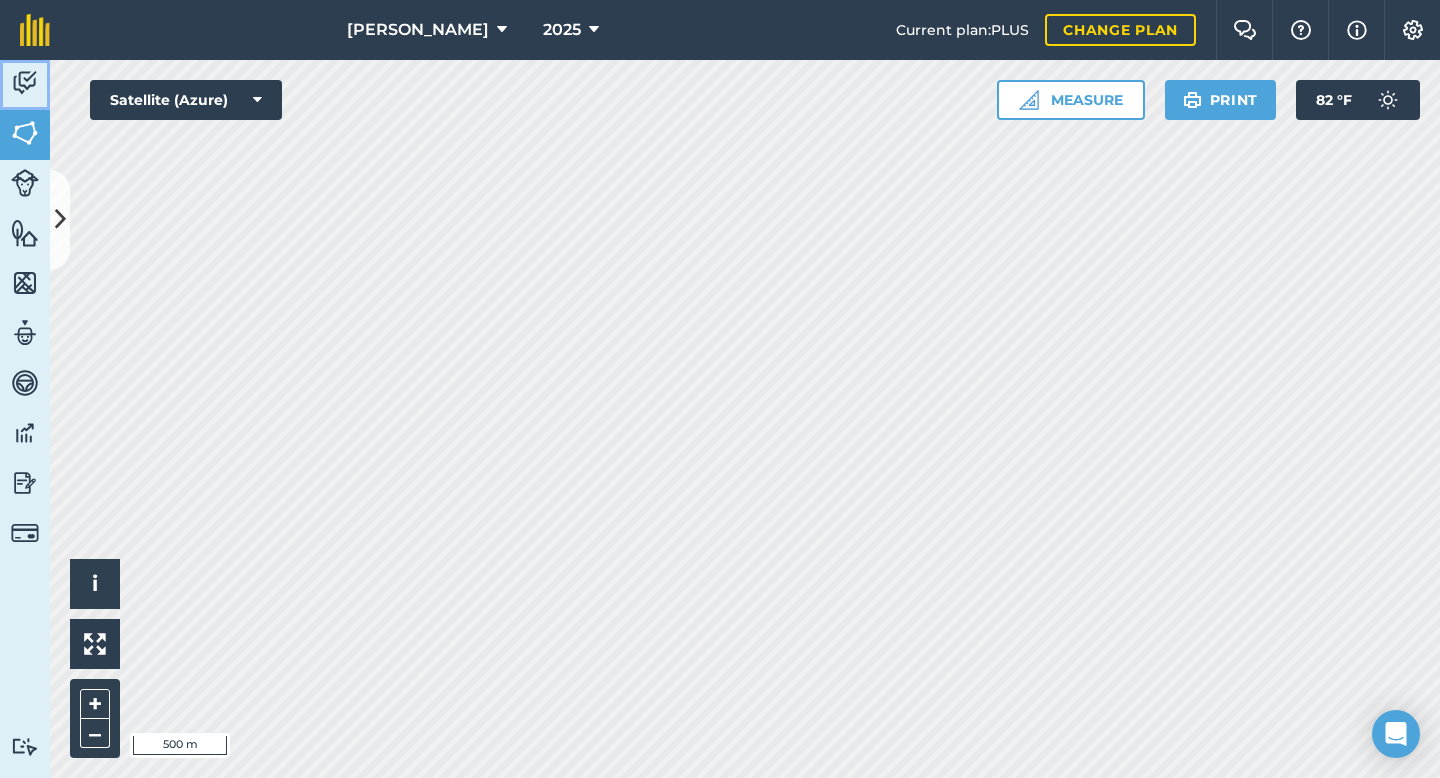 click at bounding box center (25, 83) 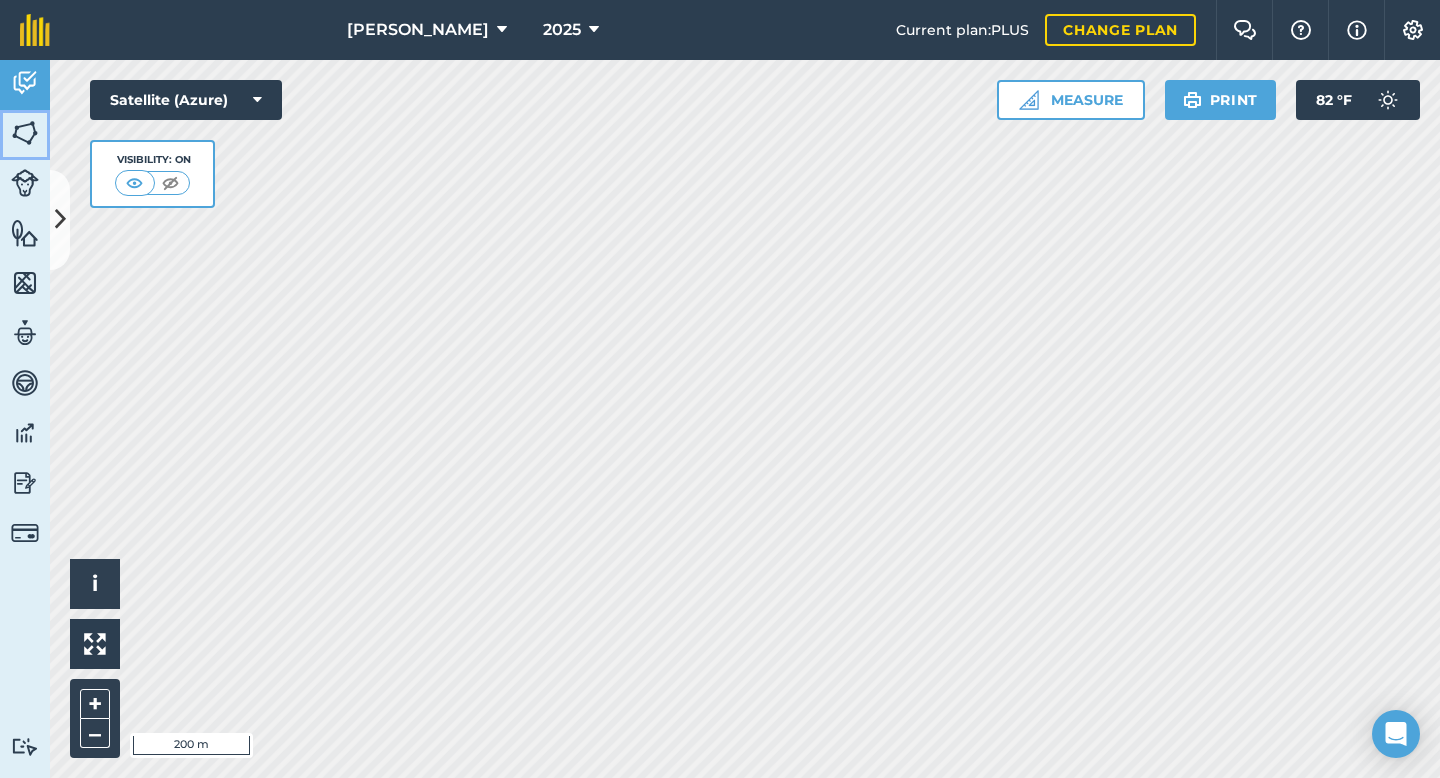 click on "Fields" at bounding box center (25, 135) 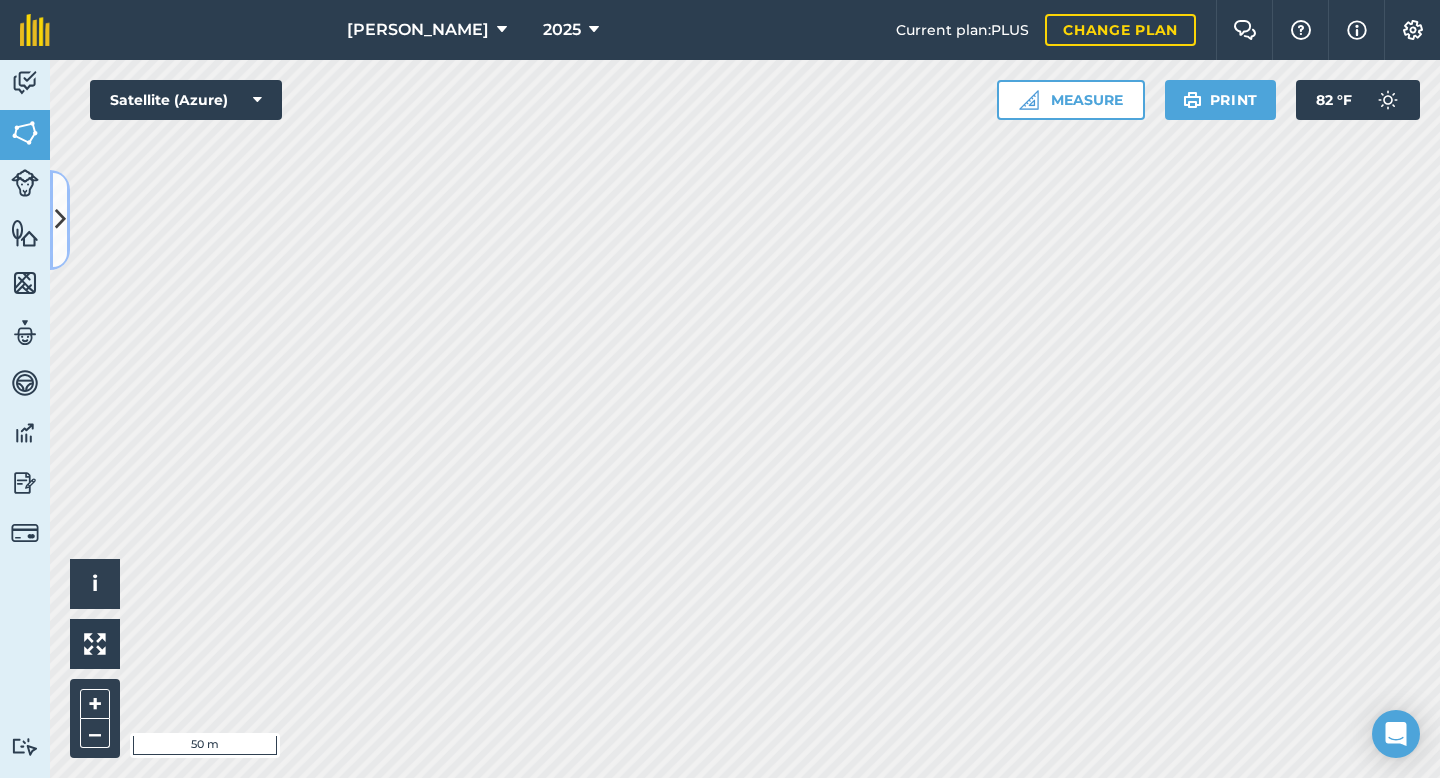 click at bounding box center (60, 219) 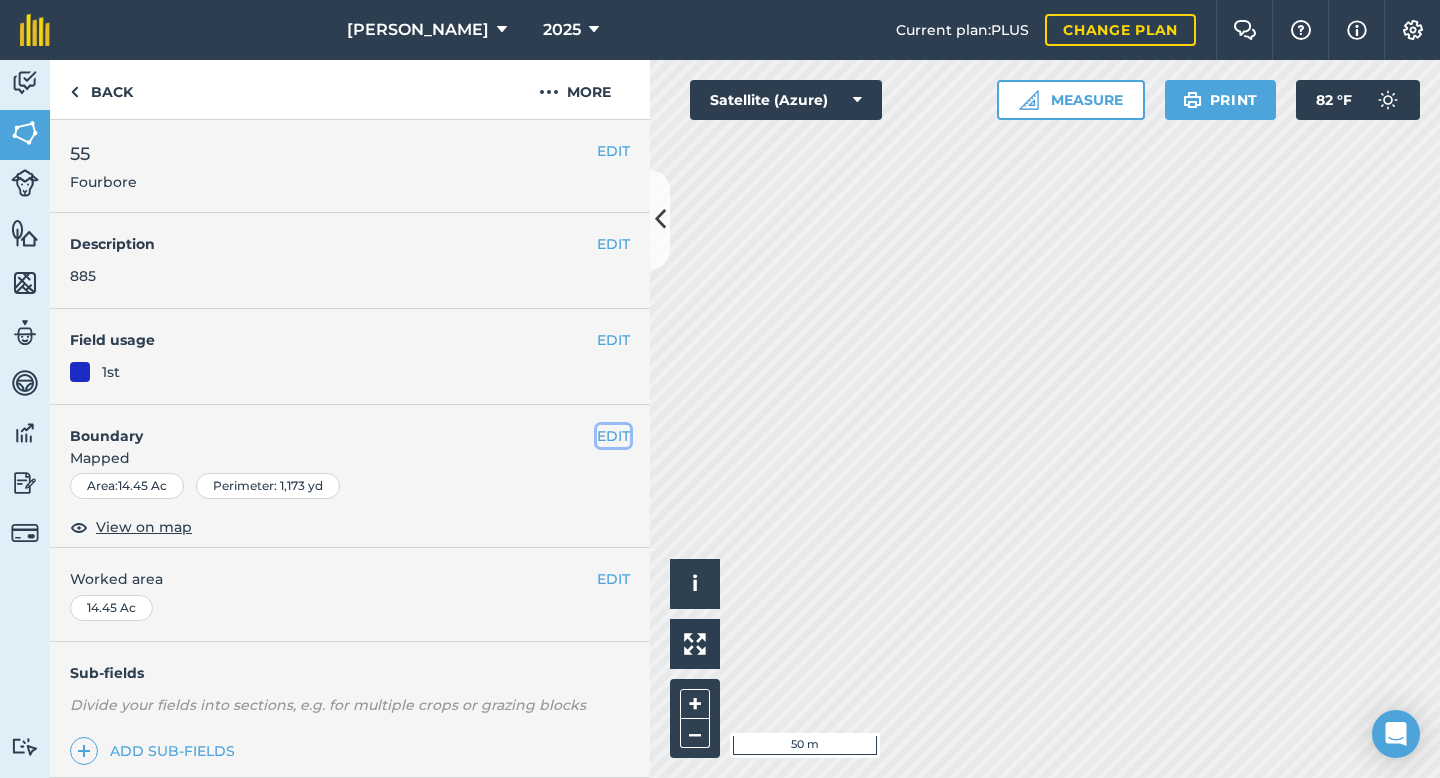 click on "EDIT" at bounding box center (613, 436) 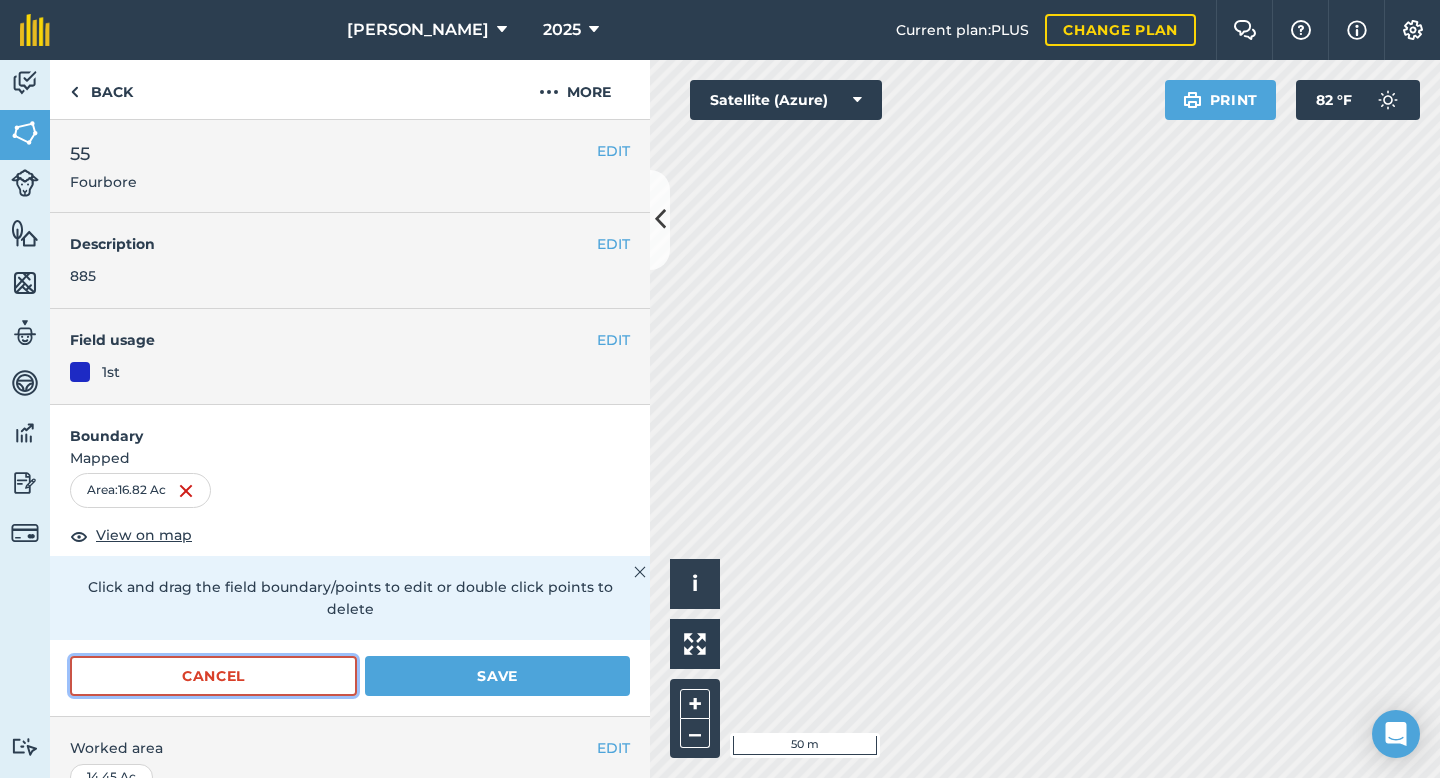 click on "Cancel" at bounding box center [213, 676] 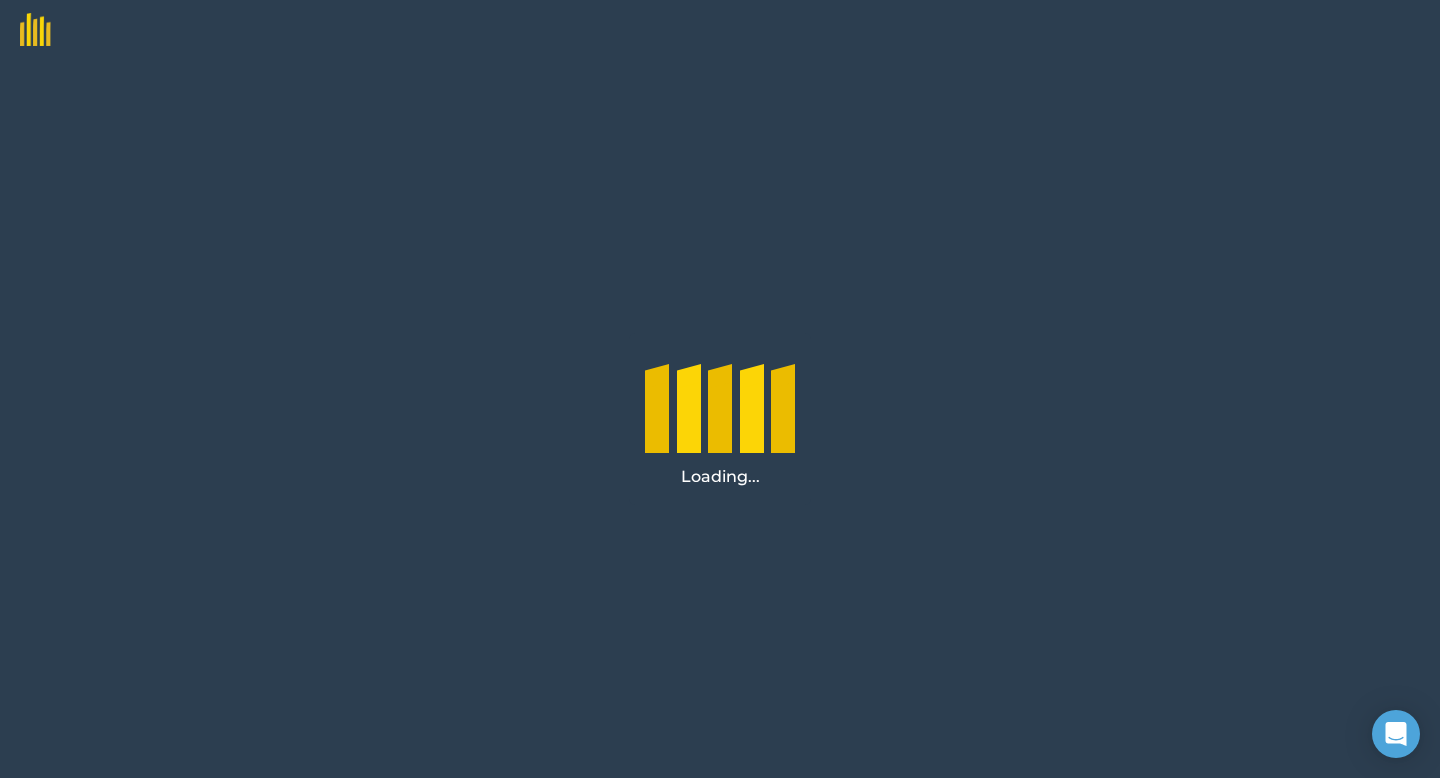 scroll, scrollTop: 0, scrollLeft: 0, axis: both 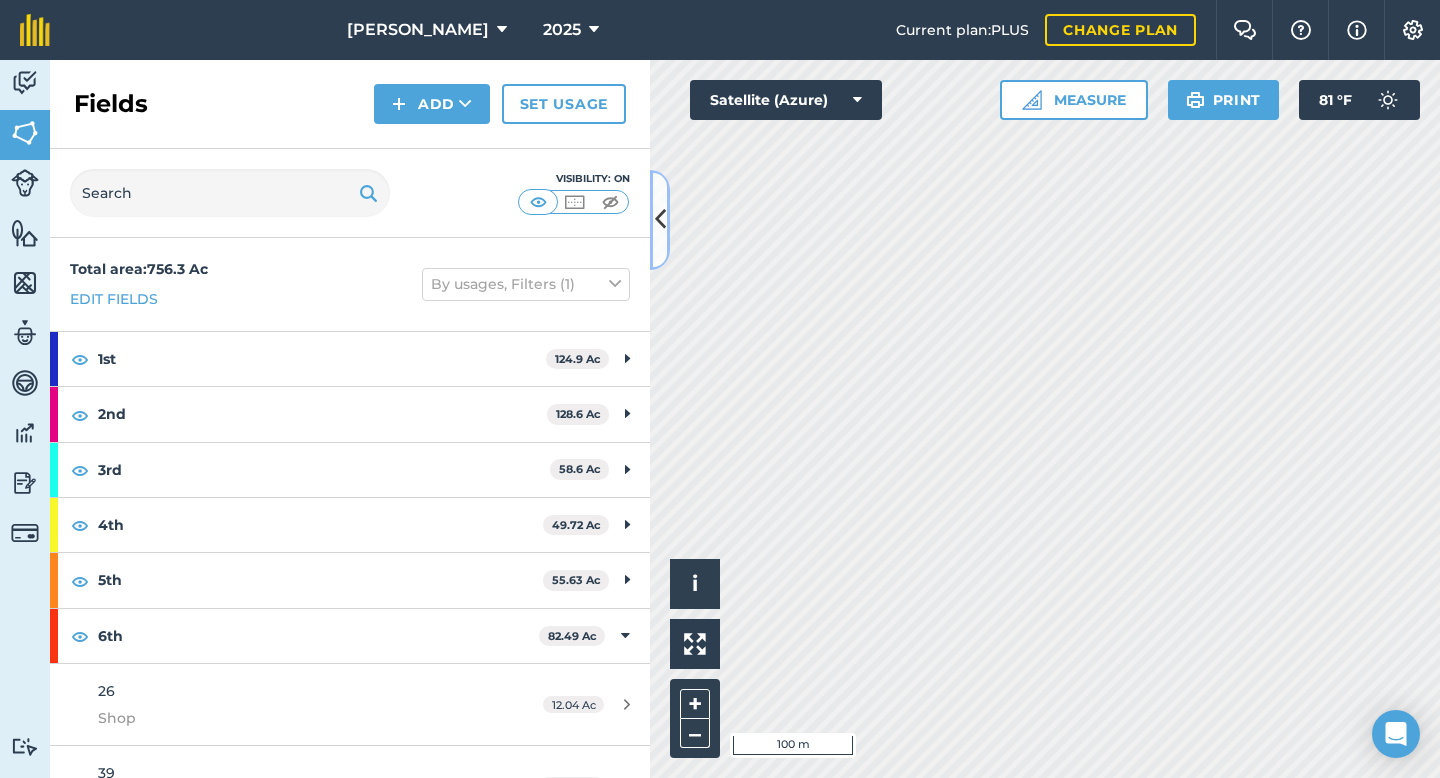 click at bounding box center [660, 219] 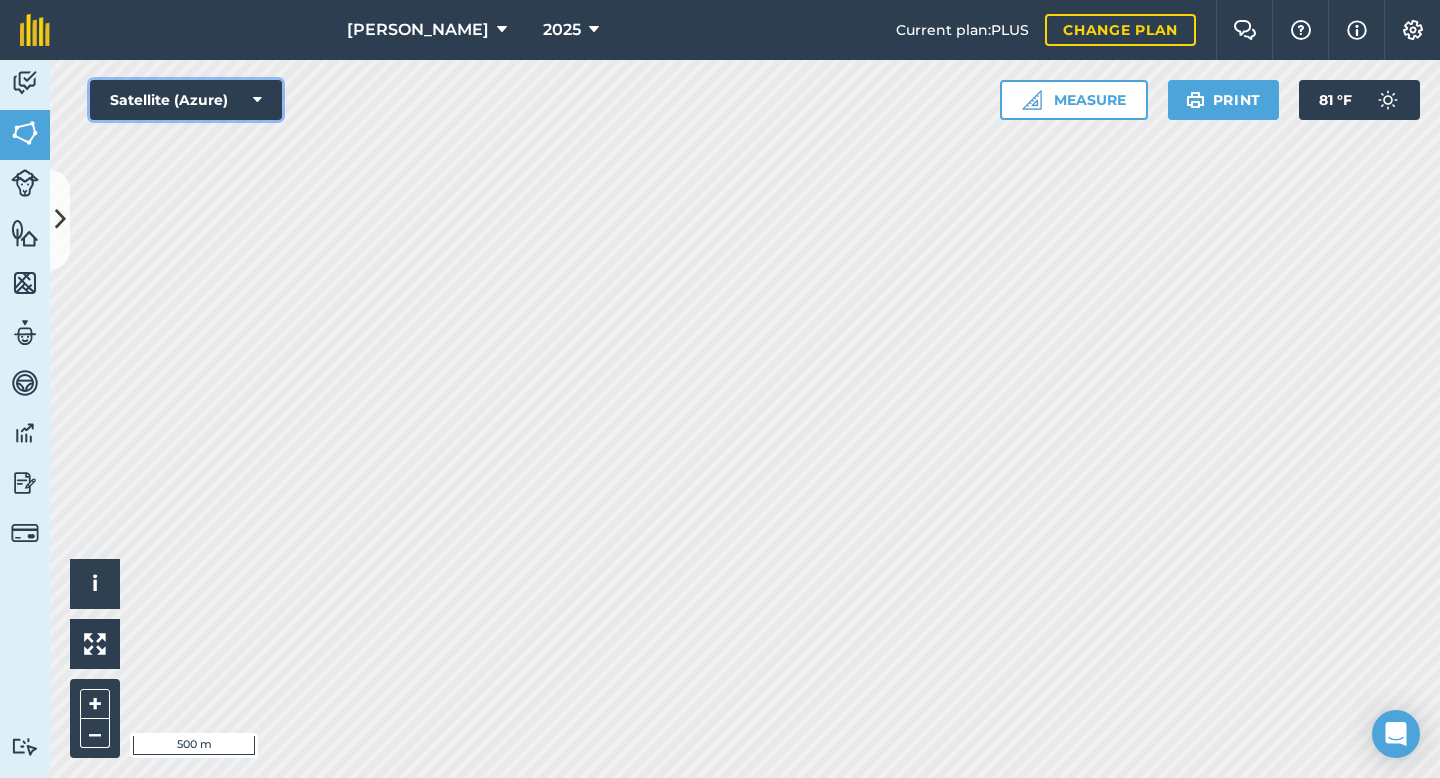 click on "Satellite (Azure)" at bounding box center [186, 100] 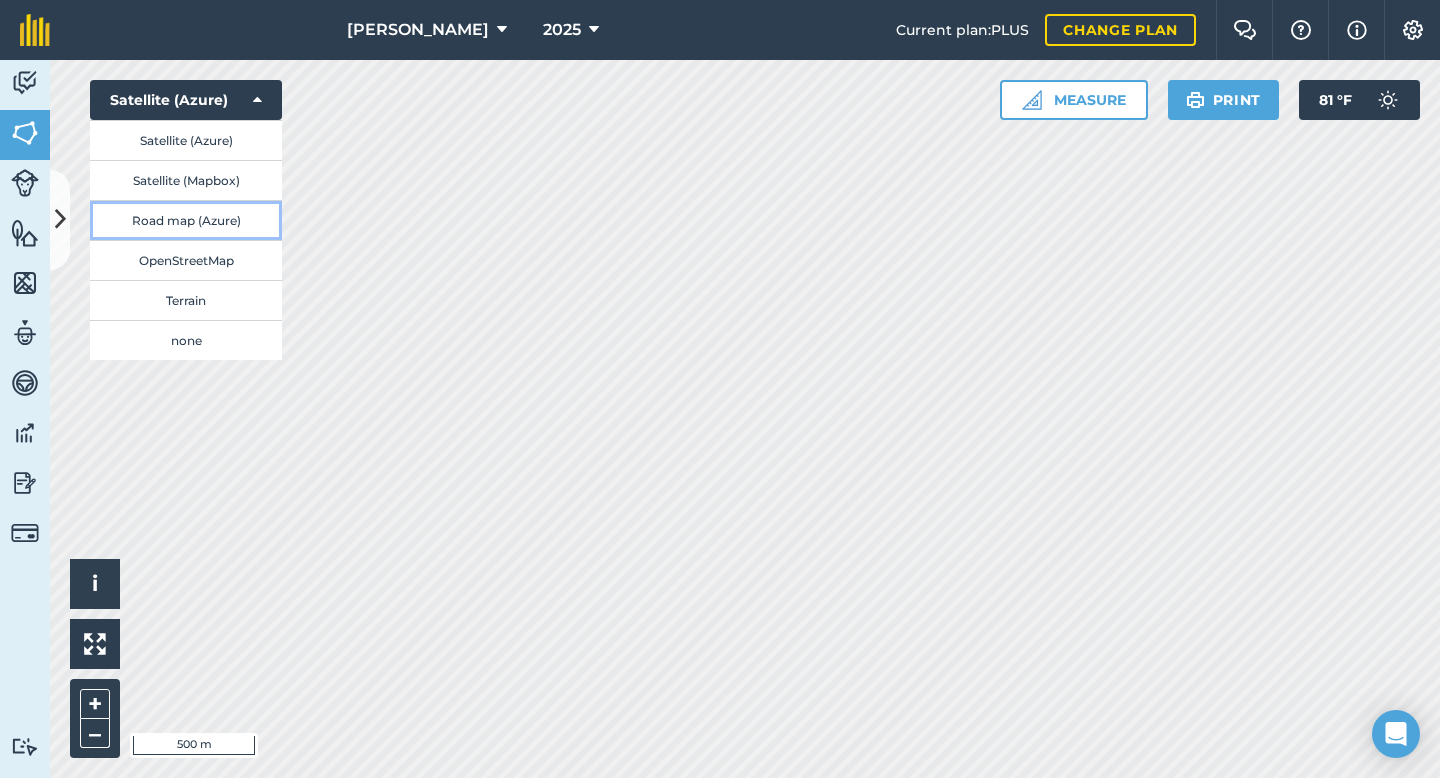 click on "Road map (Azure)" at bounding box center (186, 220) 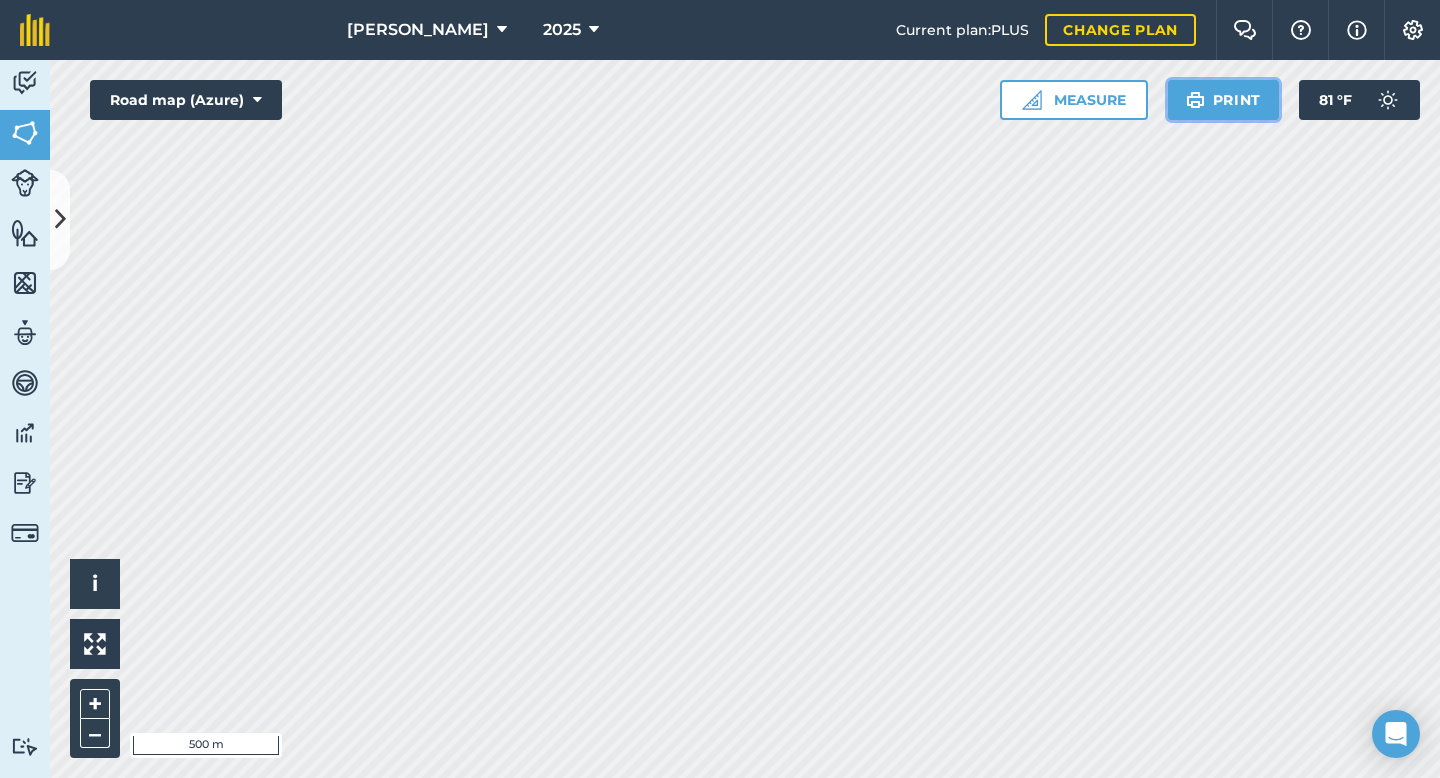 click at bounding box center (1195, 100) 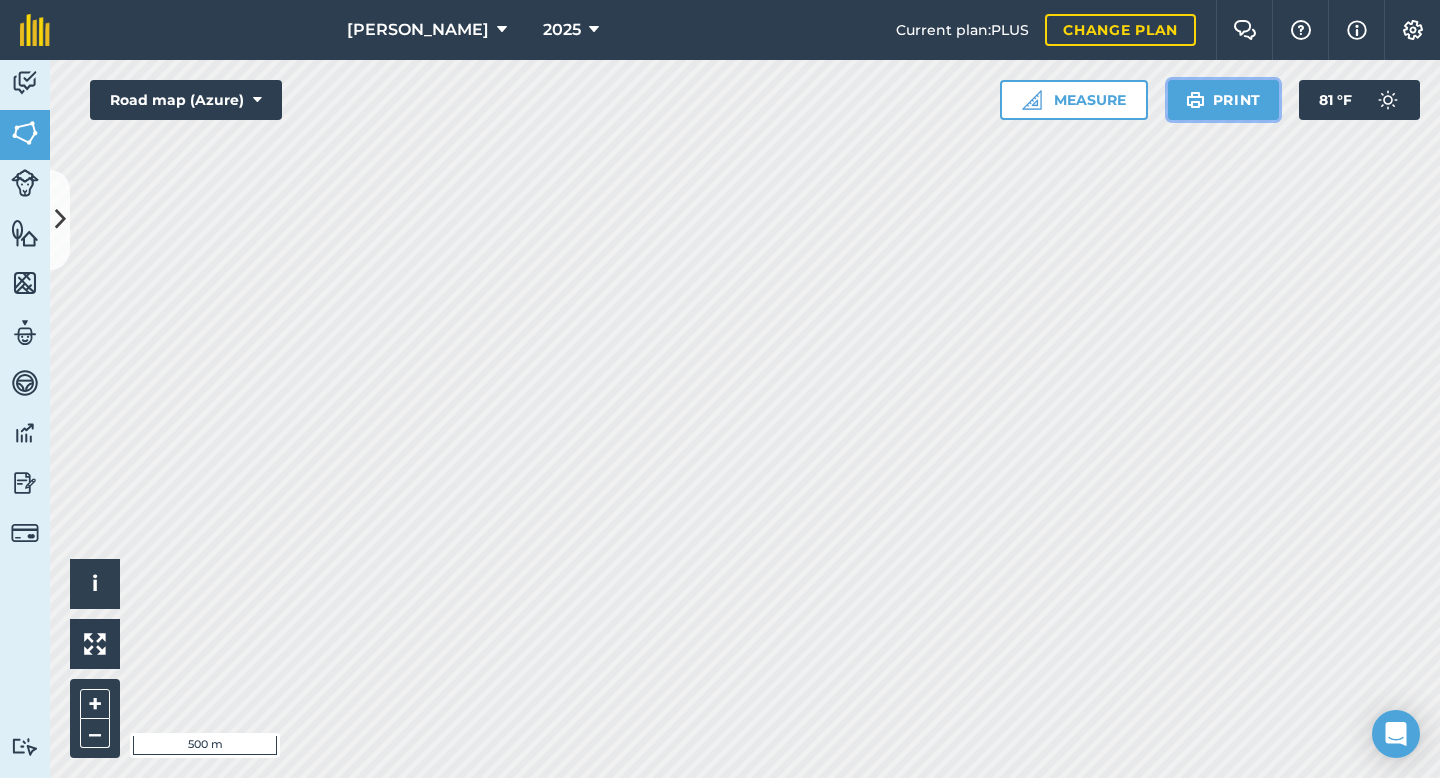 click on "Print" at bounding box center (1224, 100) 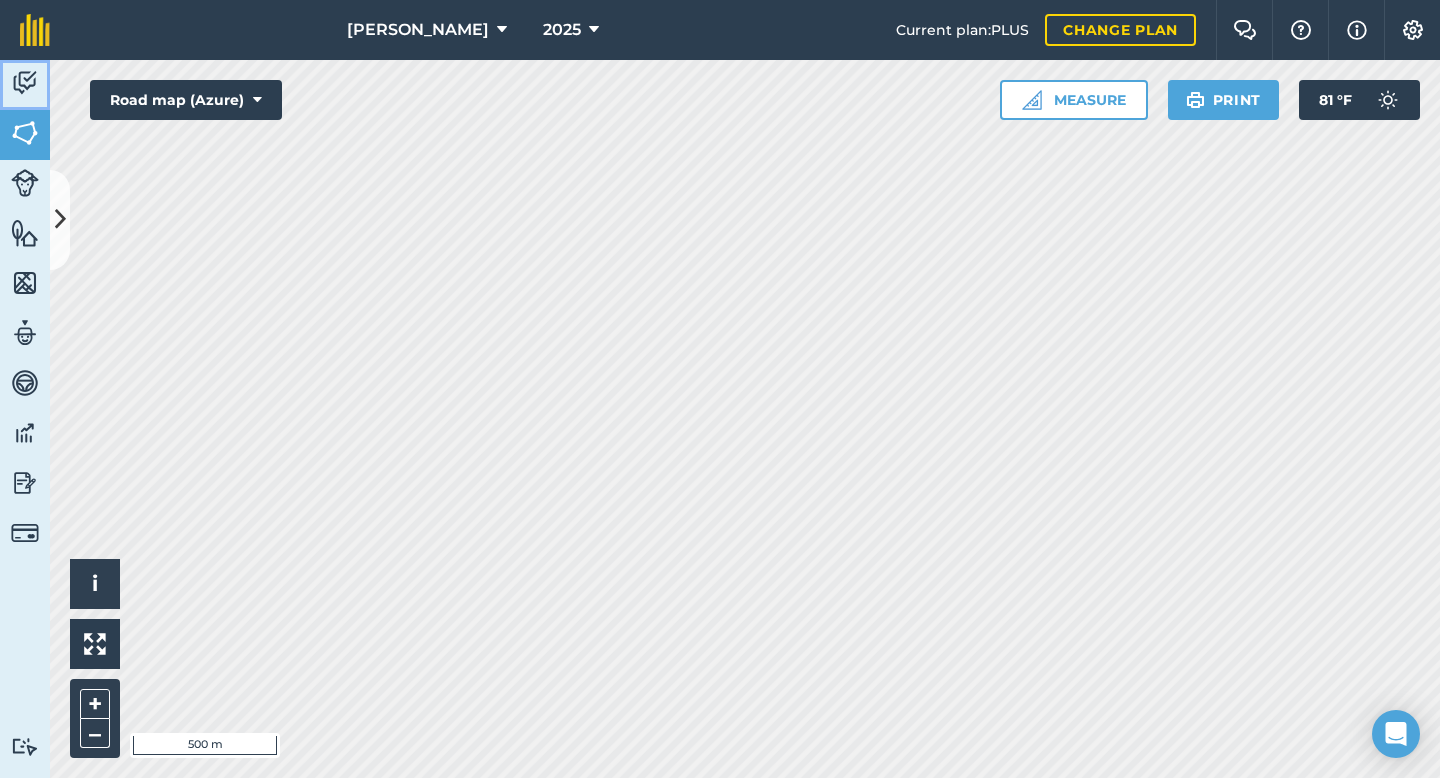 click at bounding box center [25, 83] 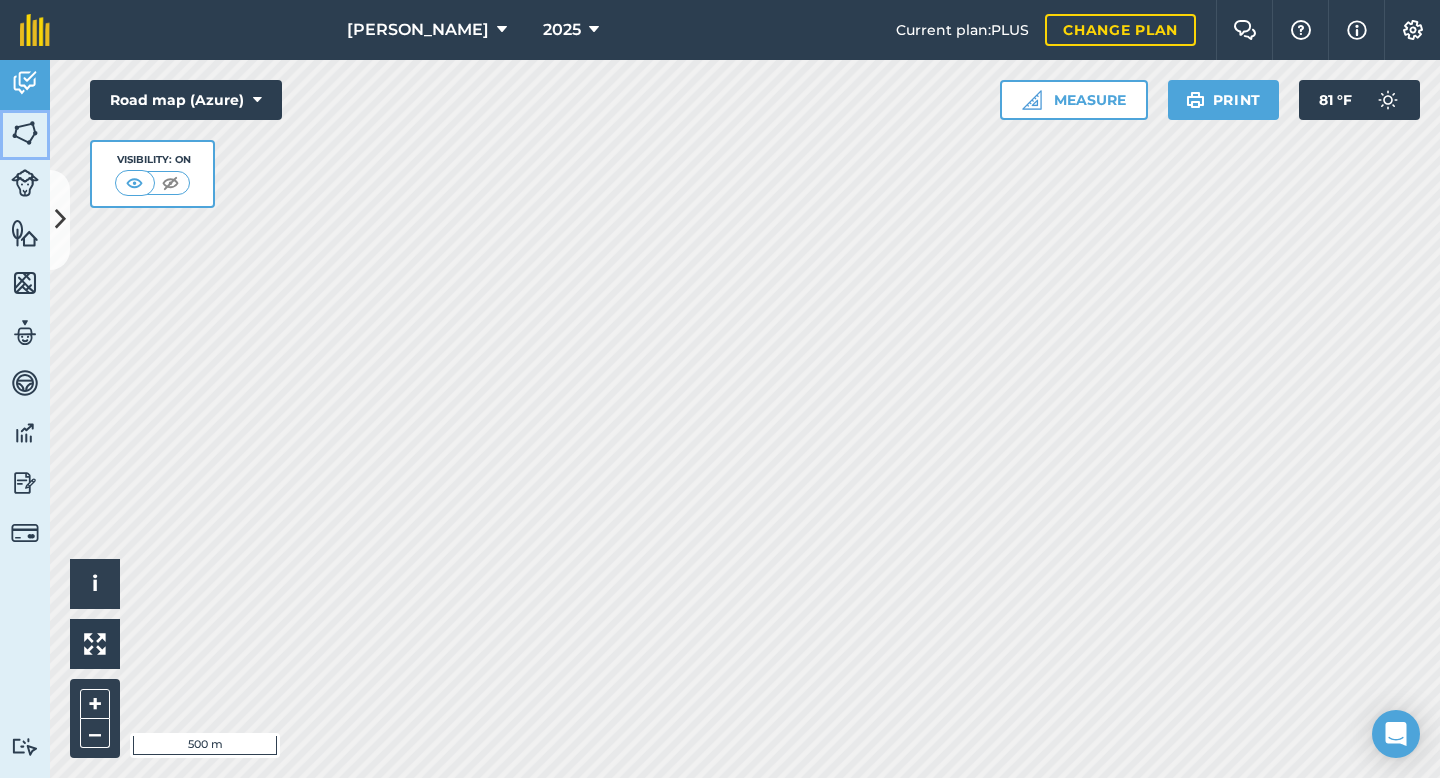 click at bounding box center [25, 133] 